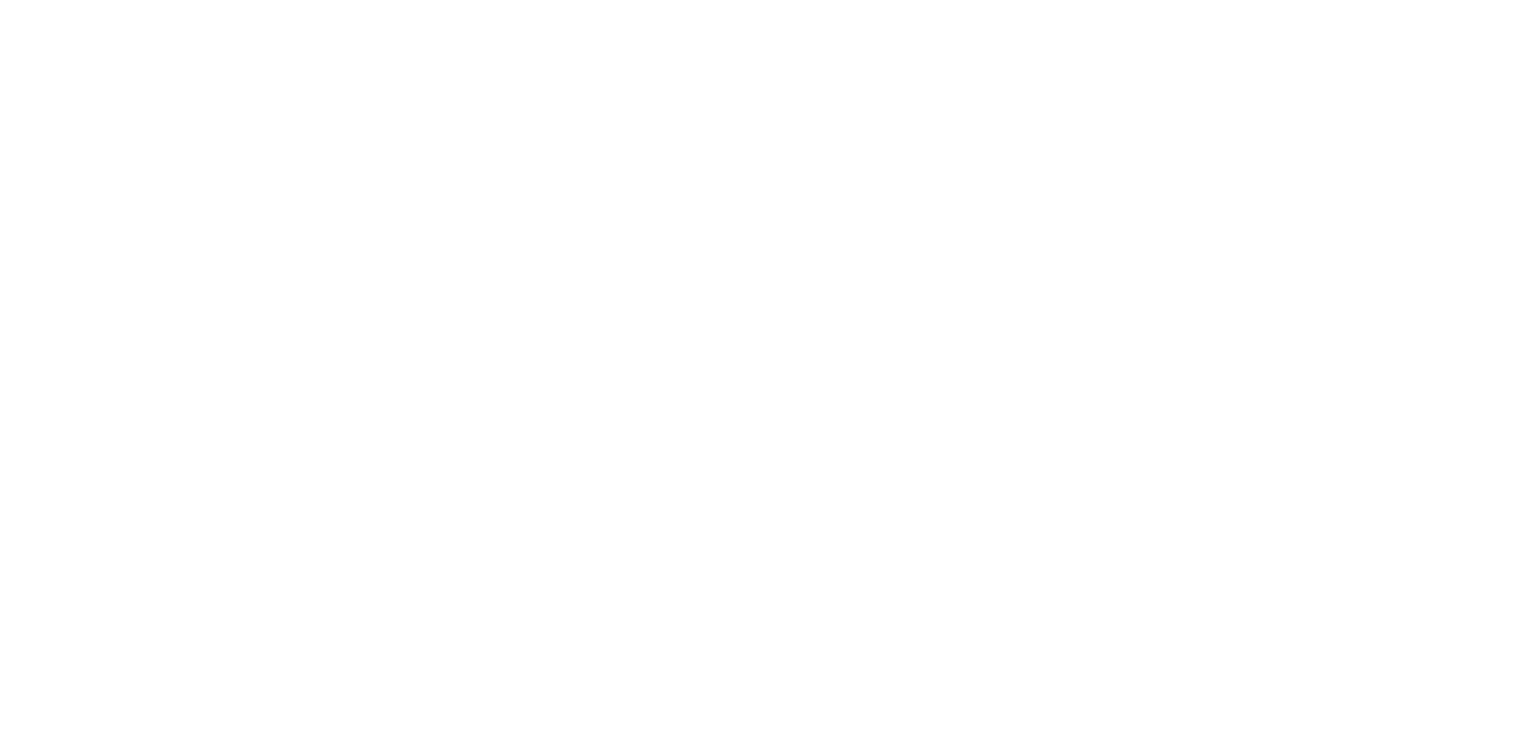 scroll, scrollTop: 0, scrollLeft: 0, axis: both 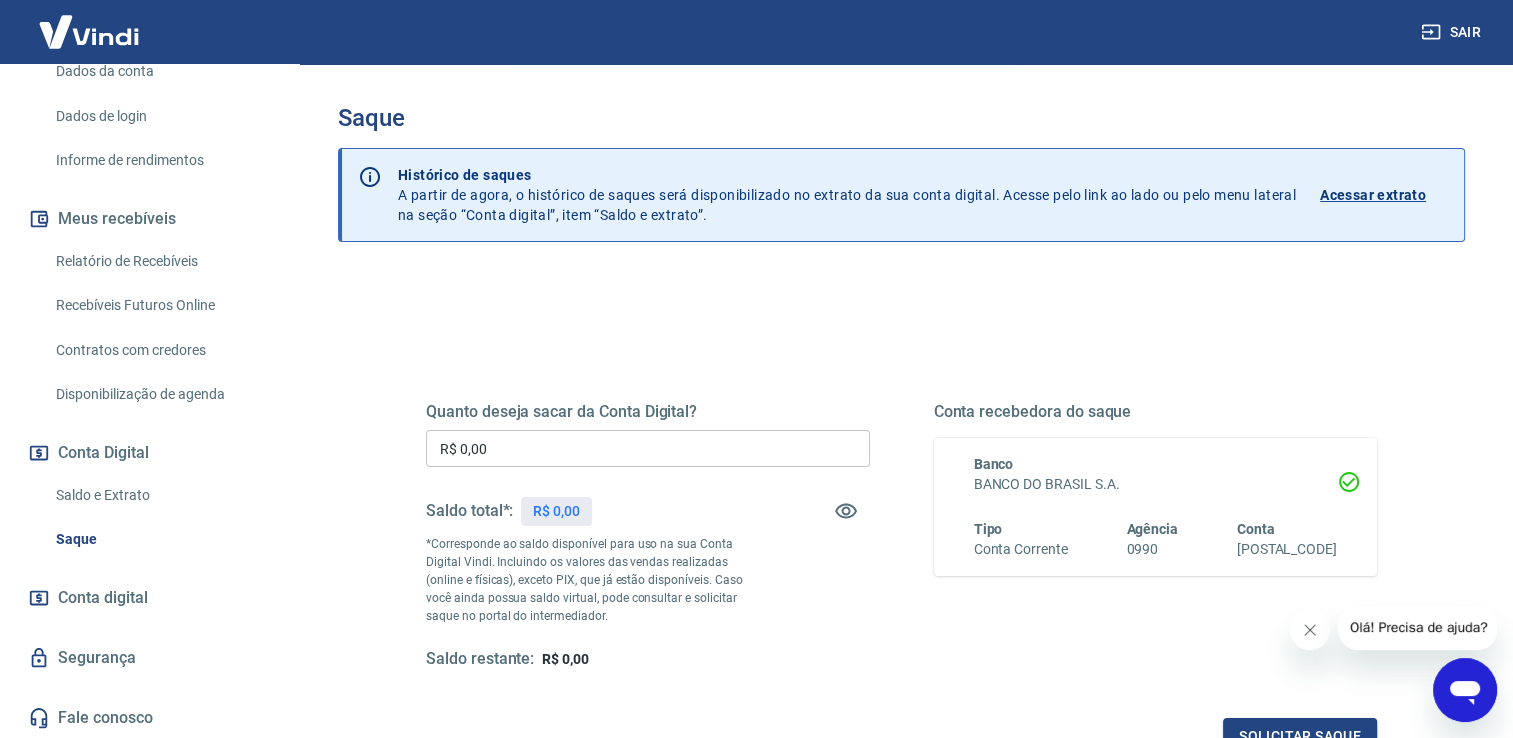 click on "Saldo e Extrato" at bounding box center [161, 495] 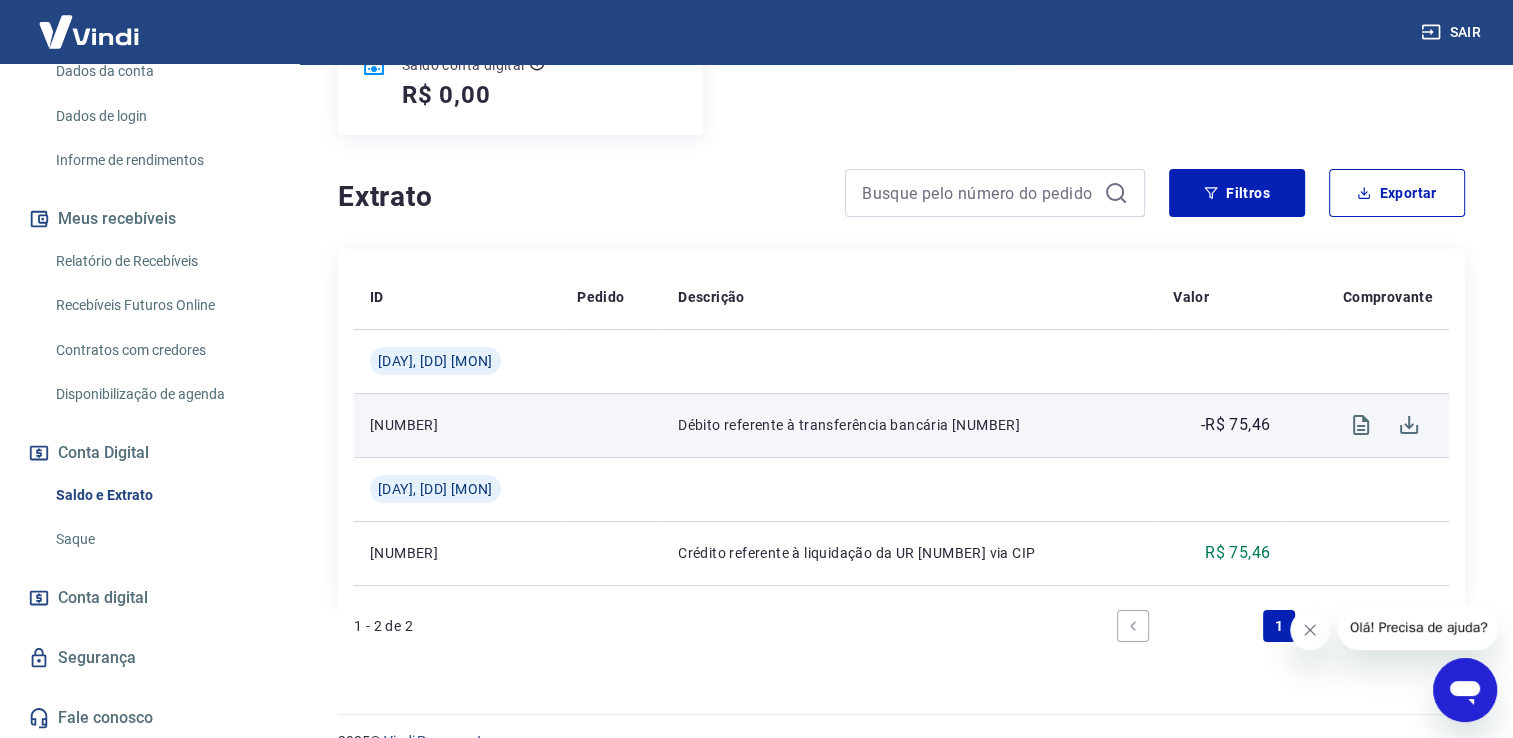 scroll, scrollTop: 331, scrollLeft: 0, axis: vertical 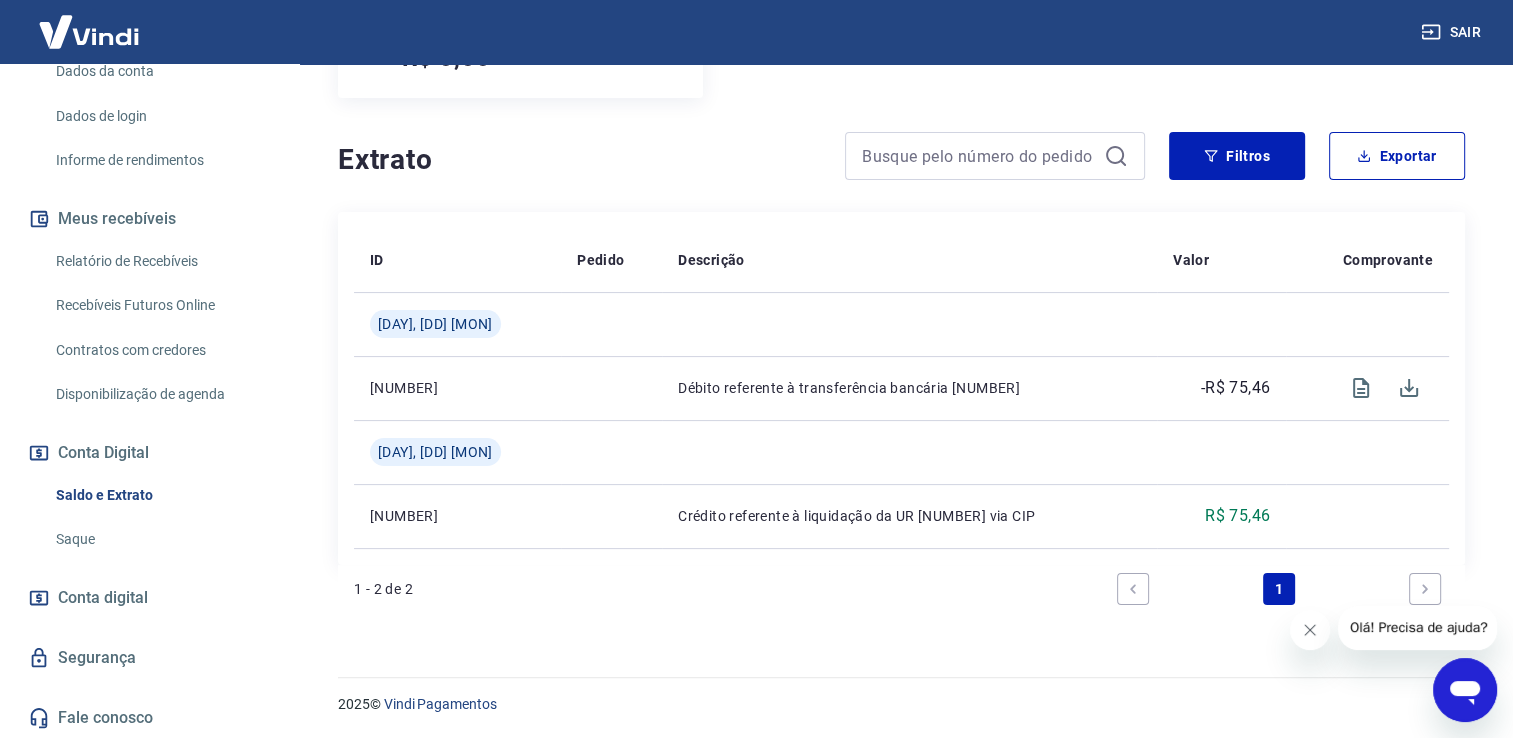 click on "Saque" at bounding box center [161, 539] 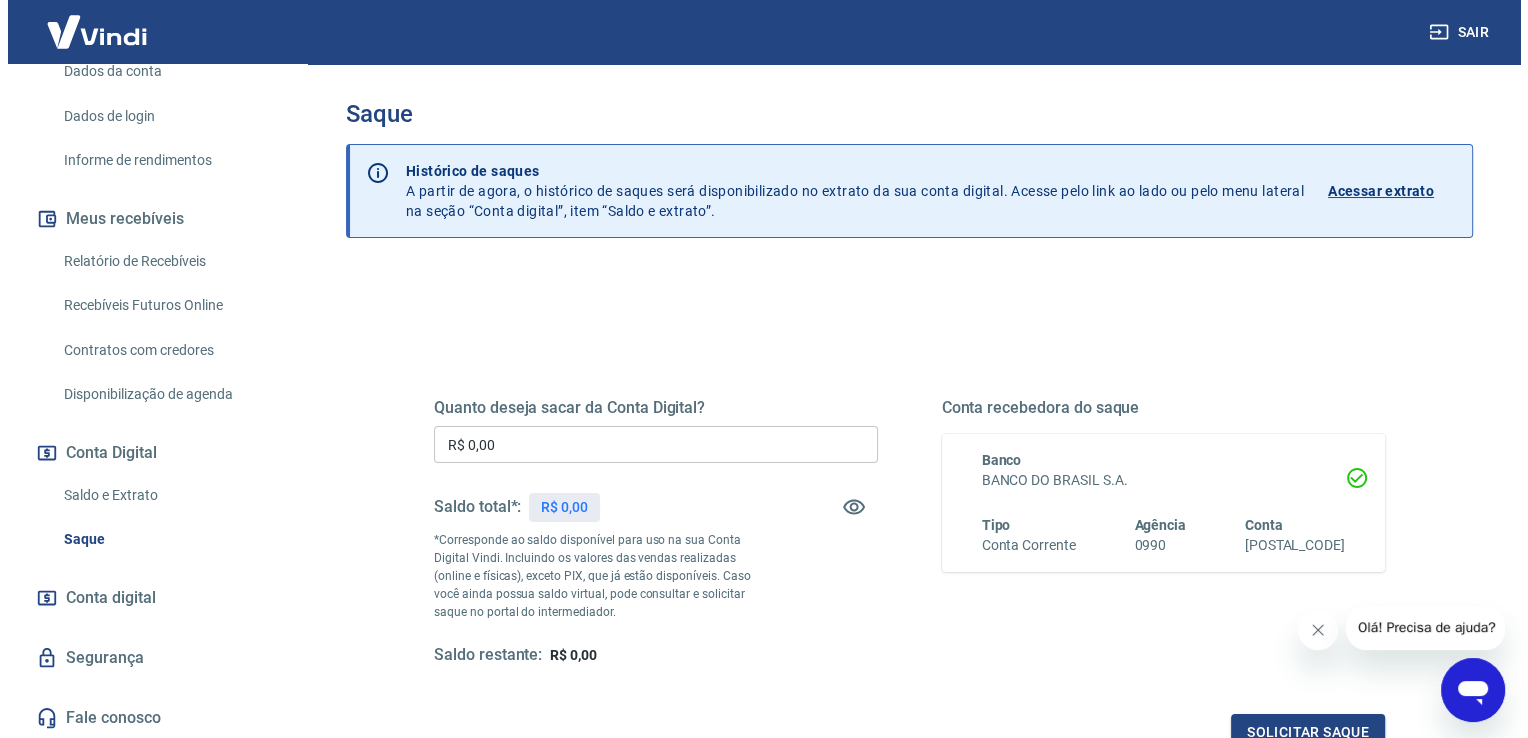 scroll, scrollTop: 0, scrollLeft: 0, axis: both 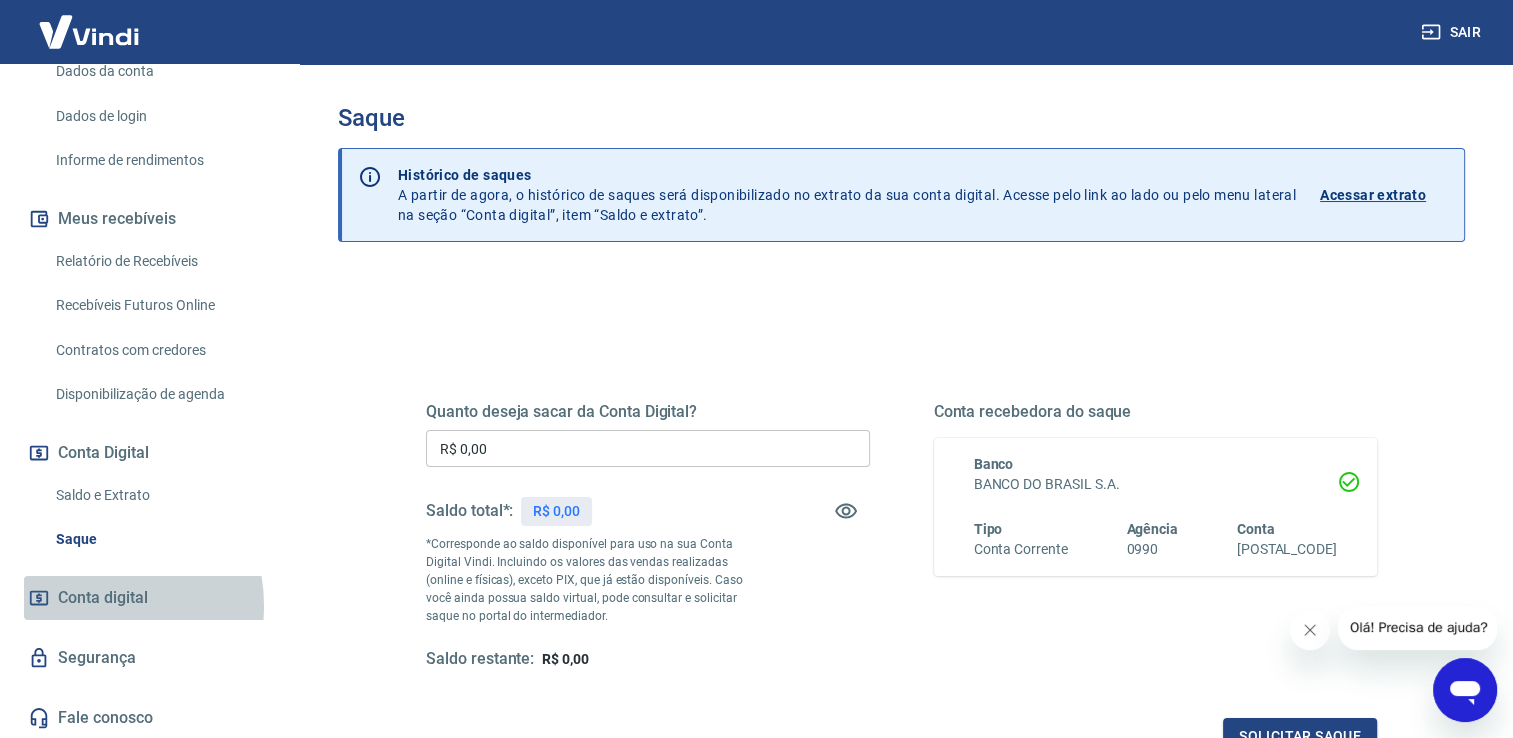 click on "Conta digital" at bounding box center (103, 598) 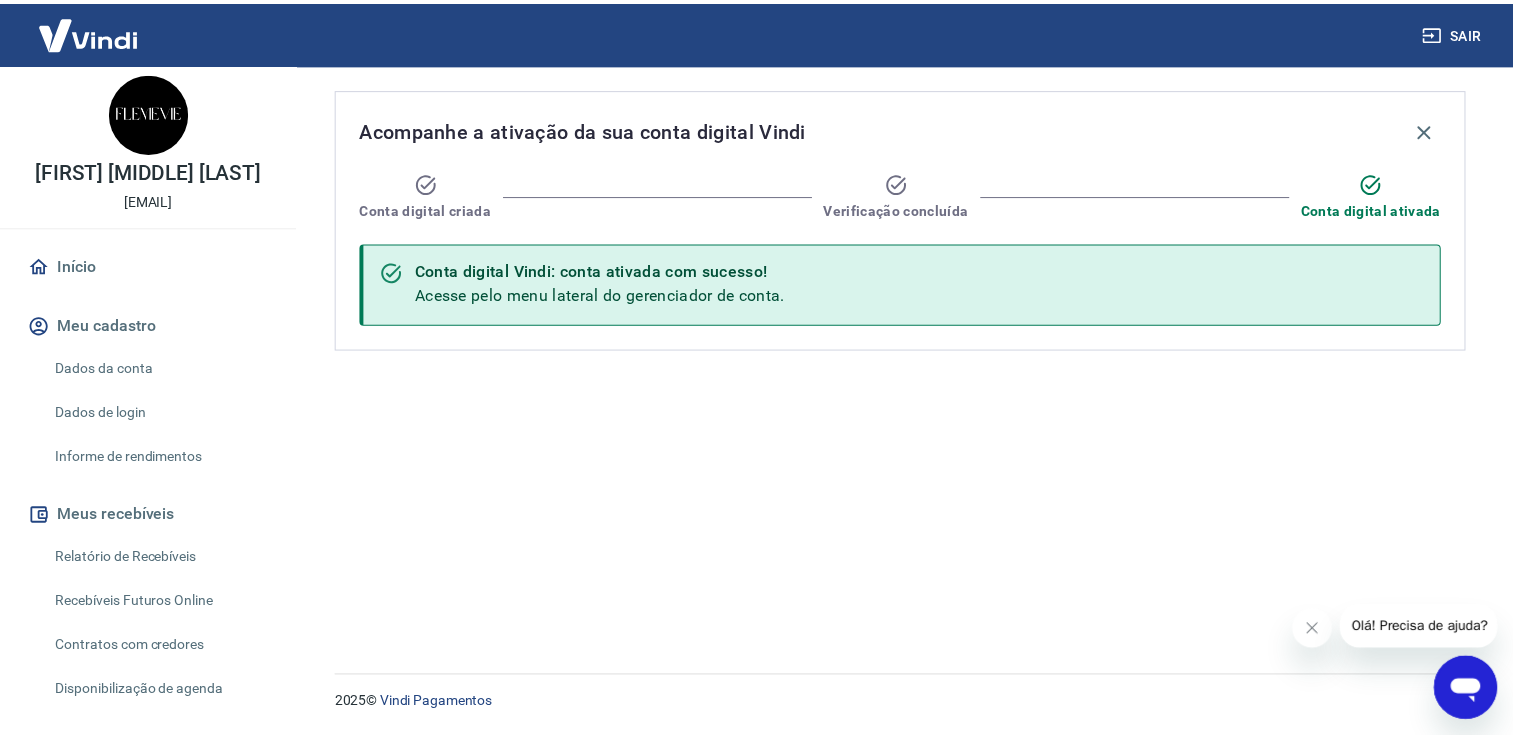 scroll, scrollTop: 0, scrollLeft: 0, axis: both 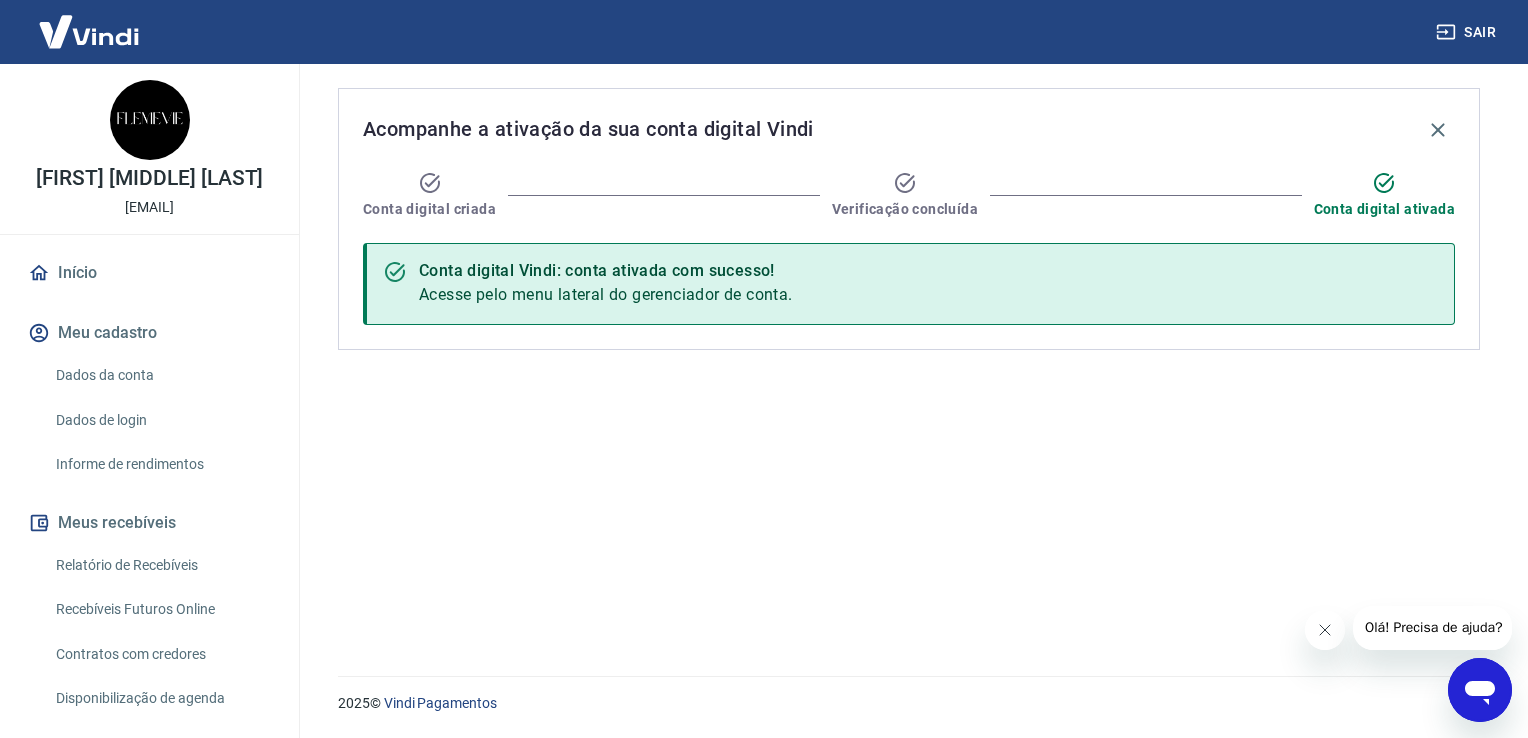 click on "Início" at bounding box center [149, 273] 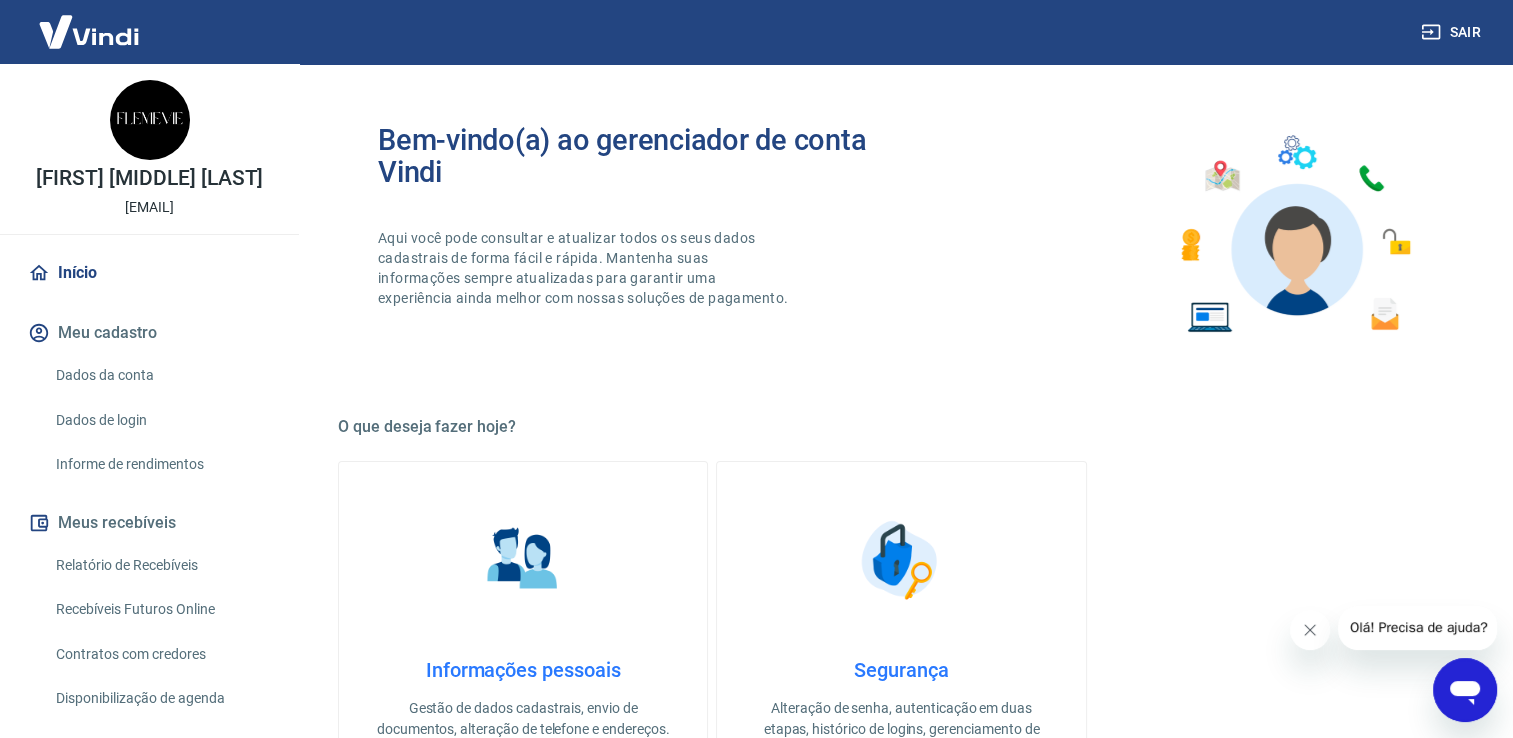 scroll, scrollTop: 0, scrollLeft: 0, axis: both 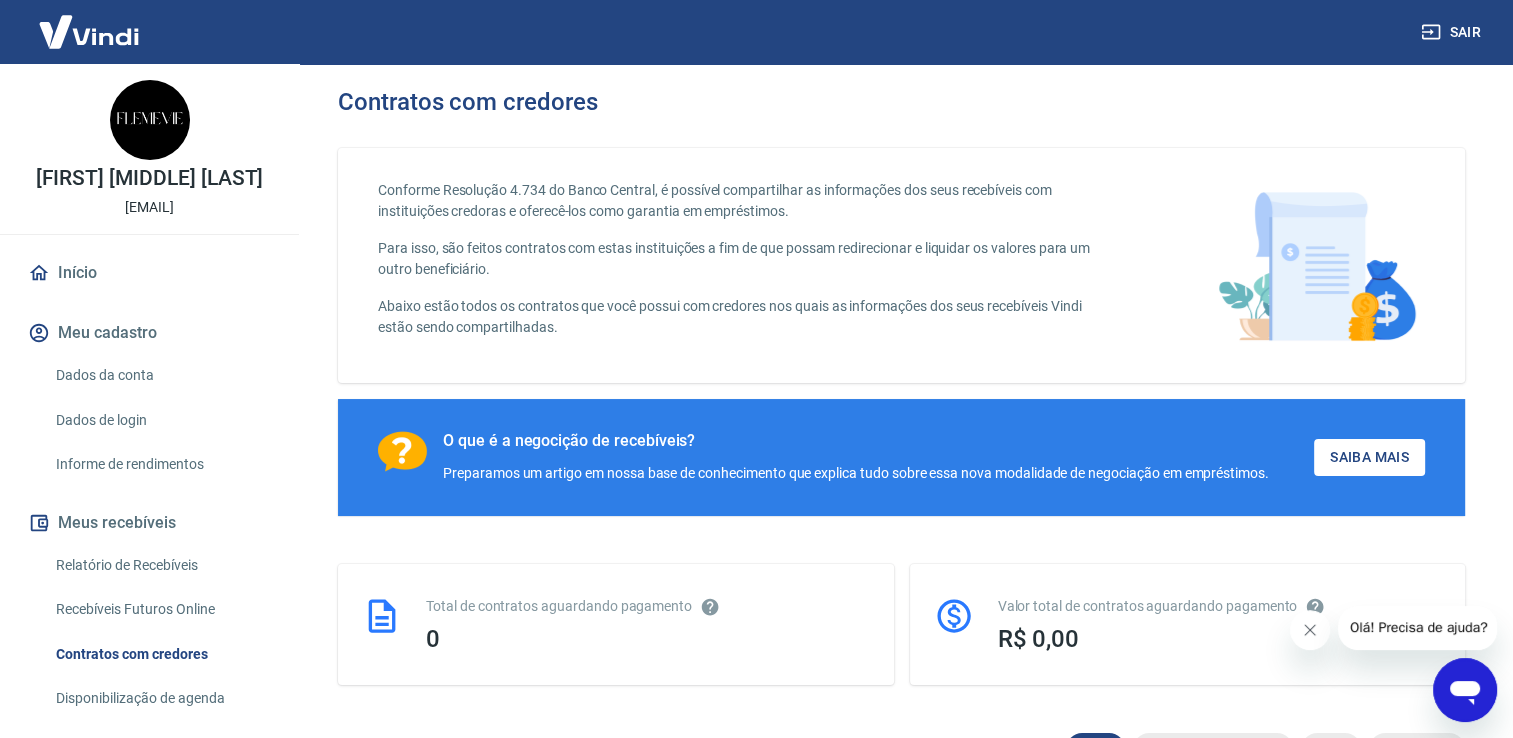 click on "Dados da conta" at bounding box center (161, 375) 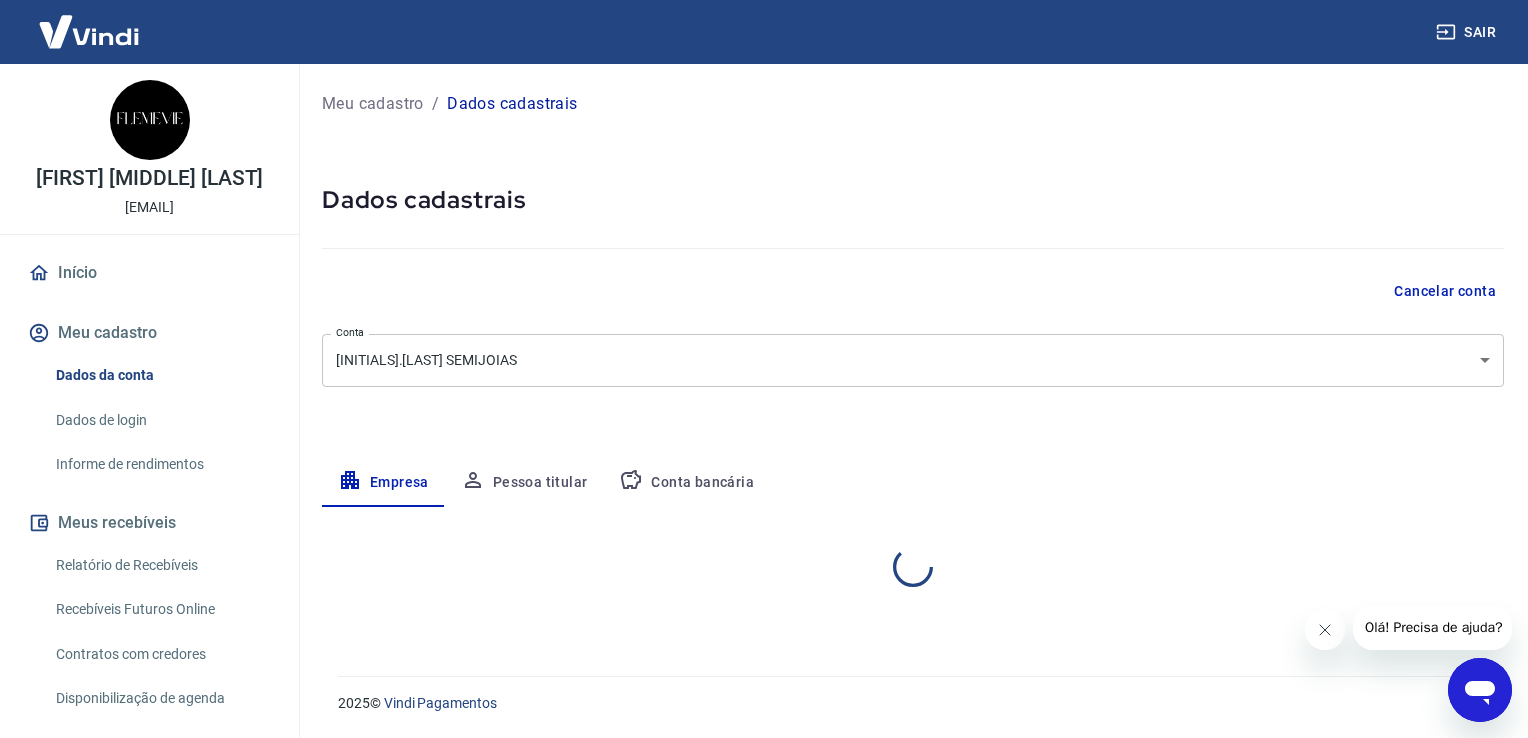 select on "SP" 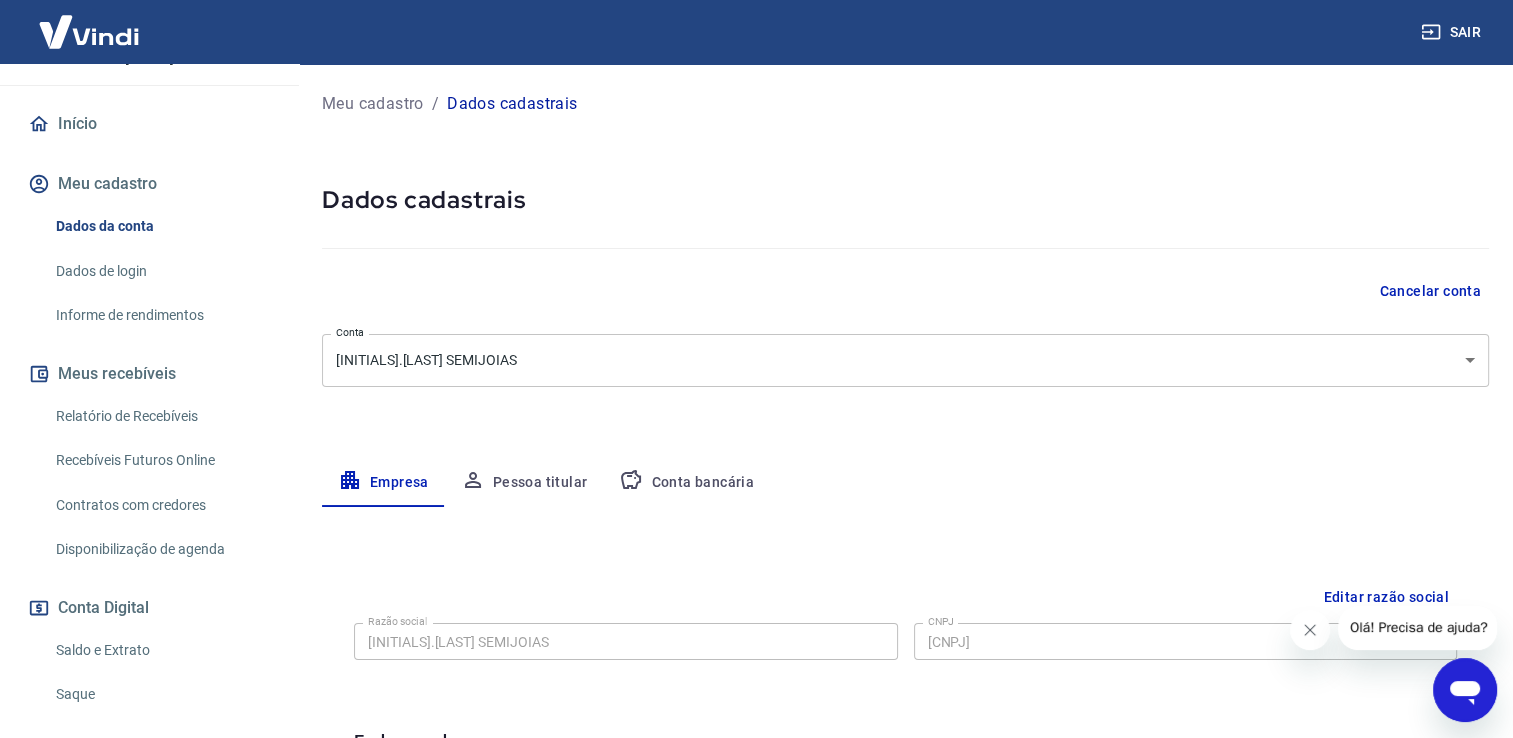 scroll, scrollTop: 200, scrollLeft: 0, axis: vertical 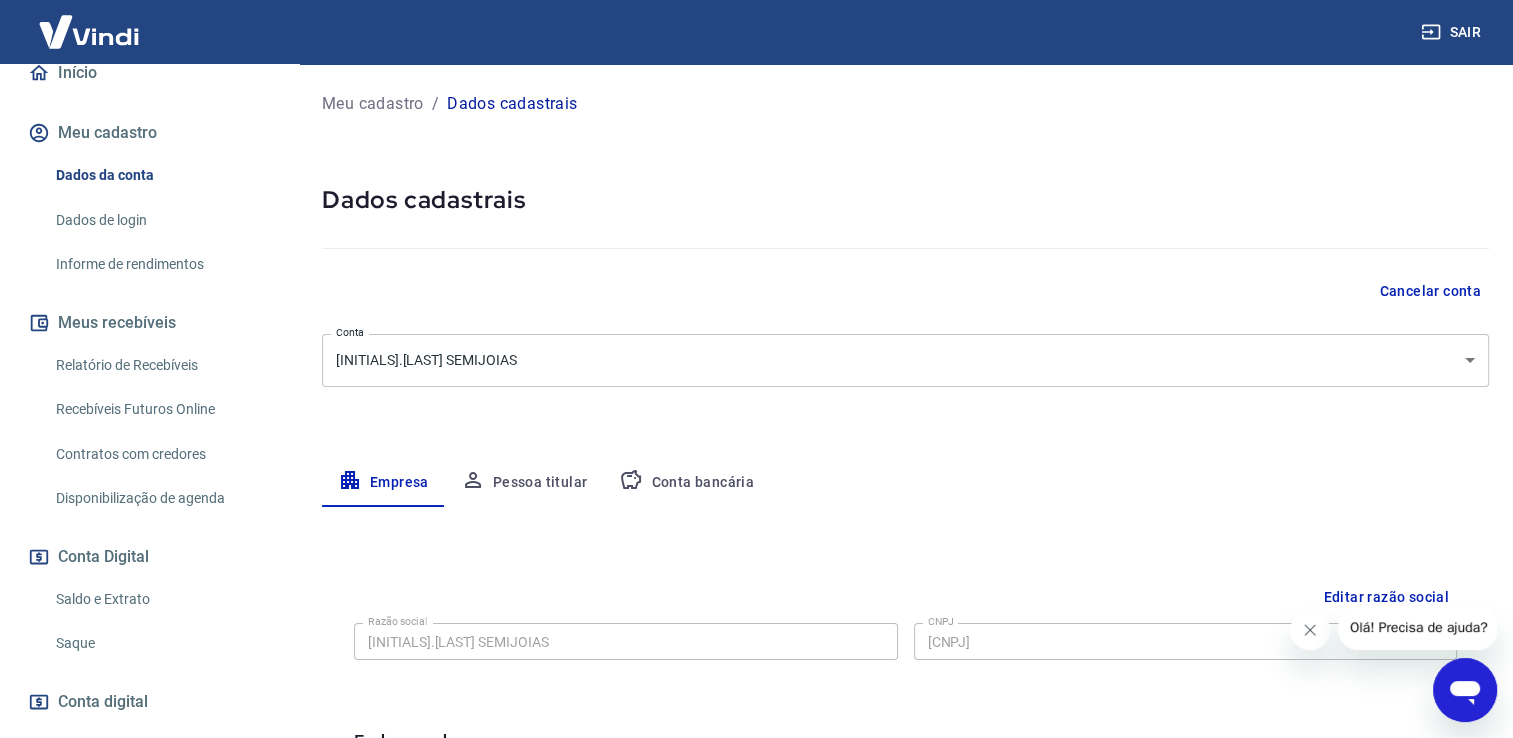 click on "Relatório de Recebíveis" at bounding box center [161, 365] 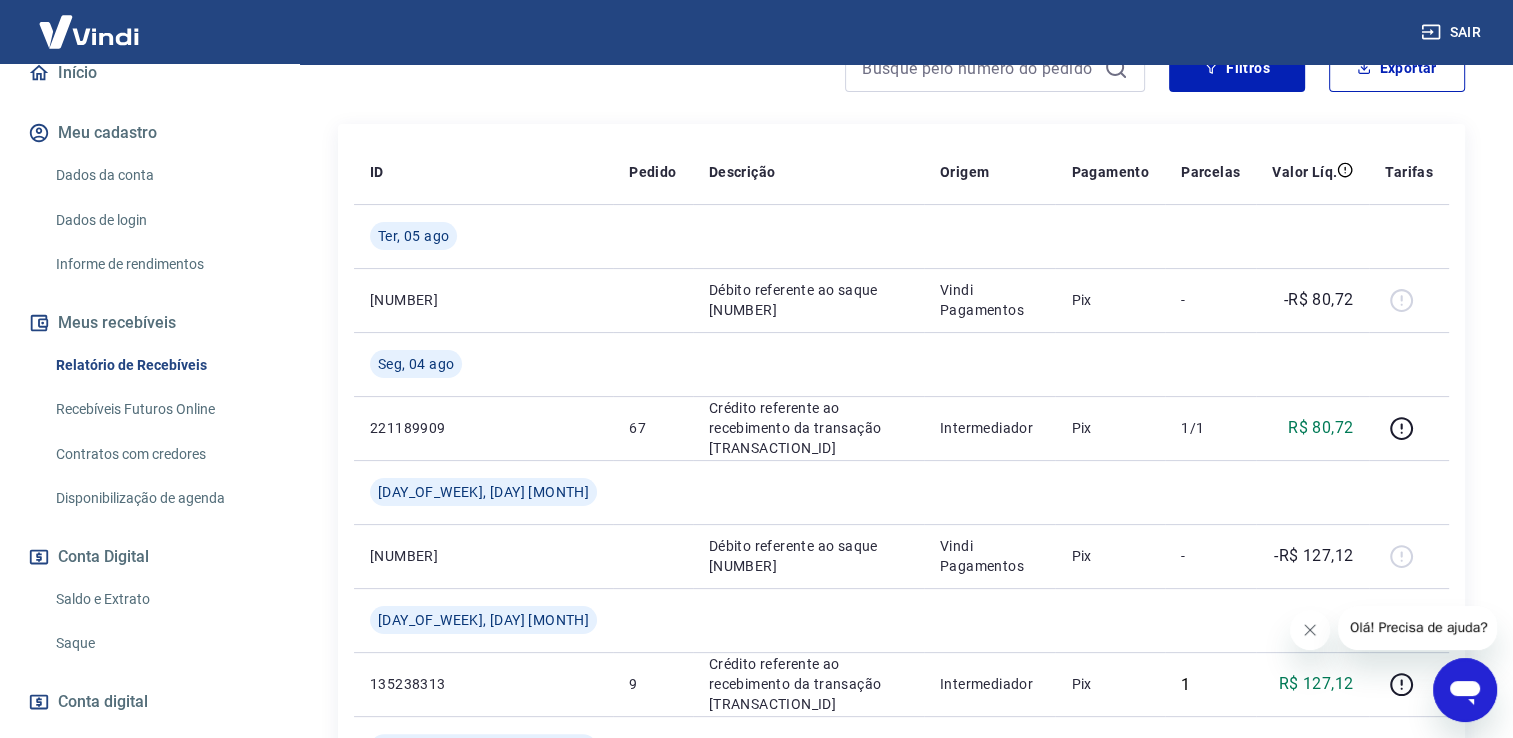 scroll, scrollTop: 300, scrollLeft: 0, axis: vertical 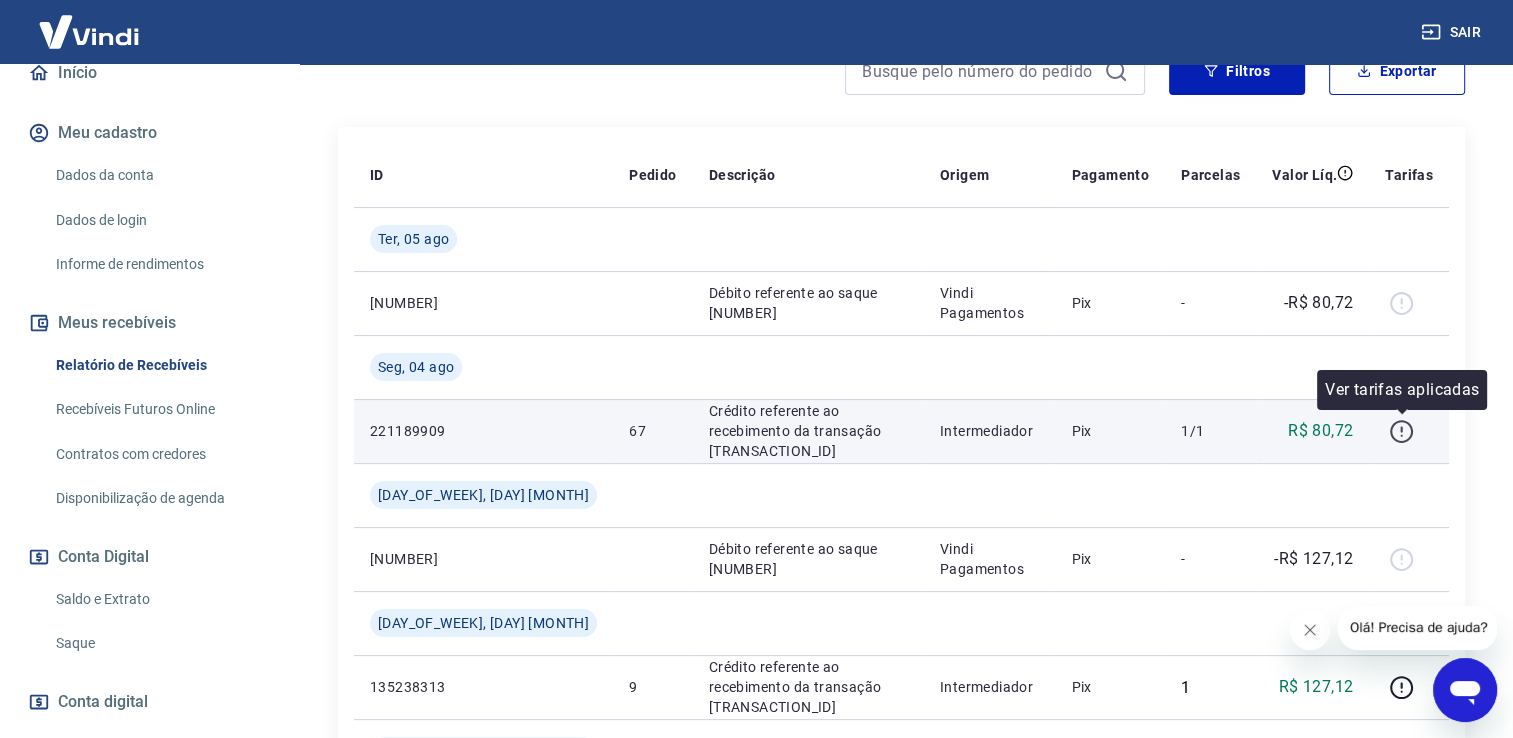 click 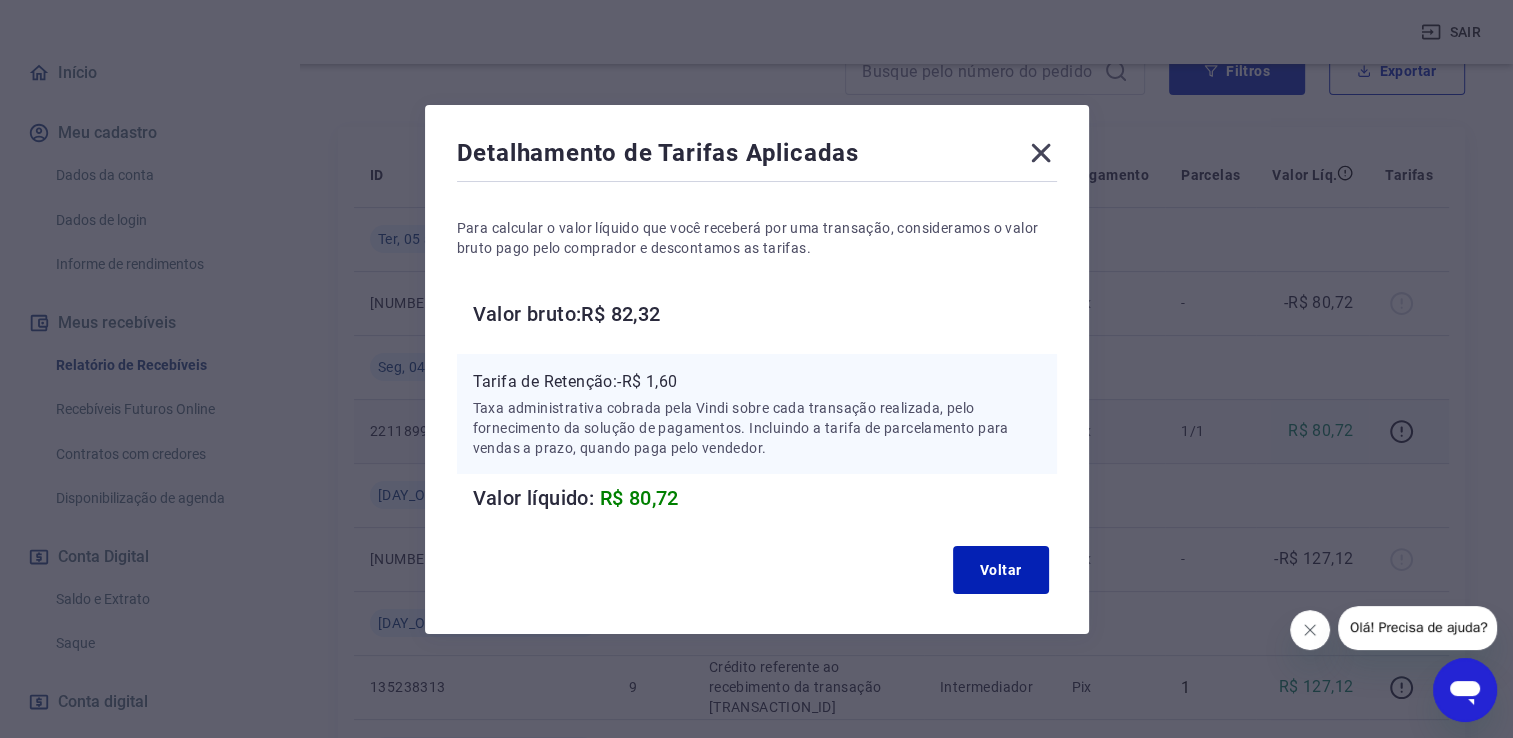click 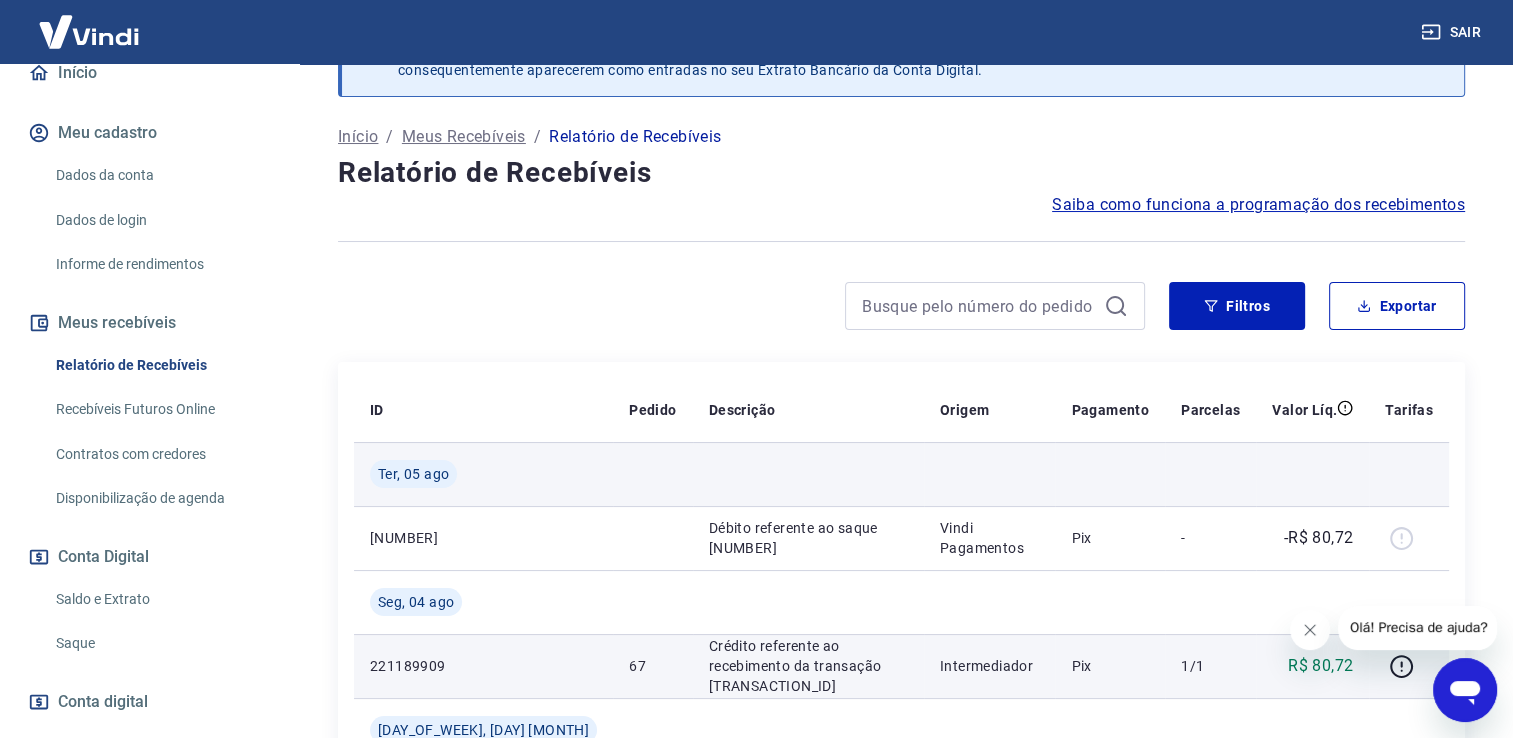 scroll, scrollTop: 100, scrollLeft: 0, axis: vertical 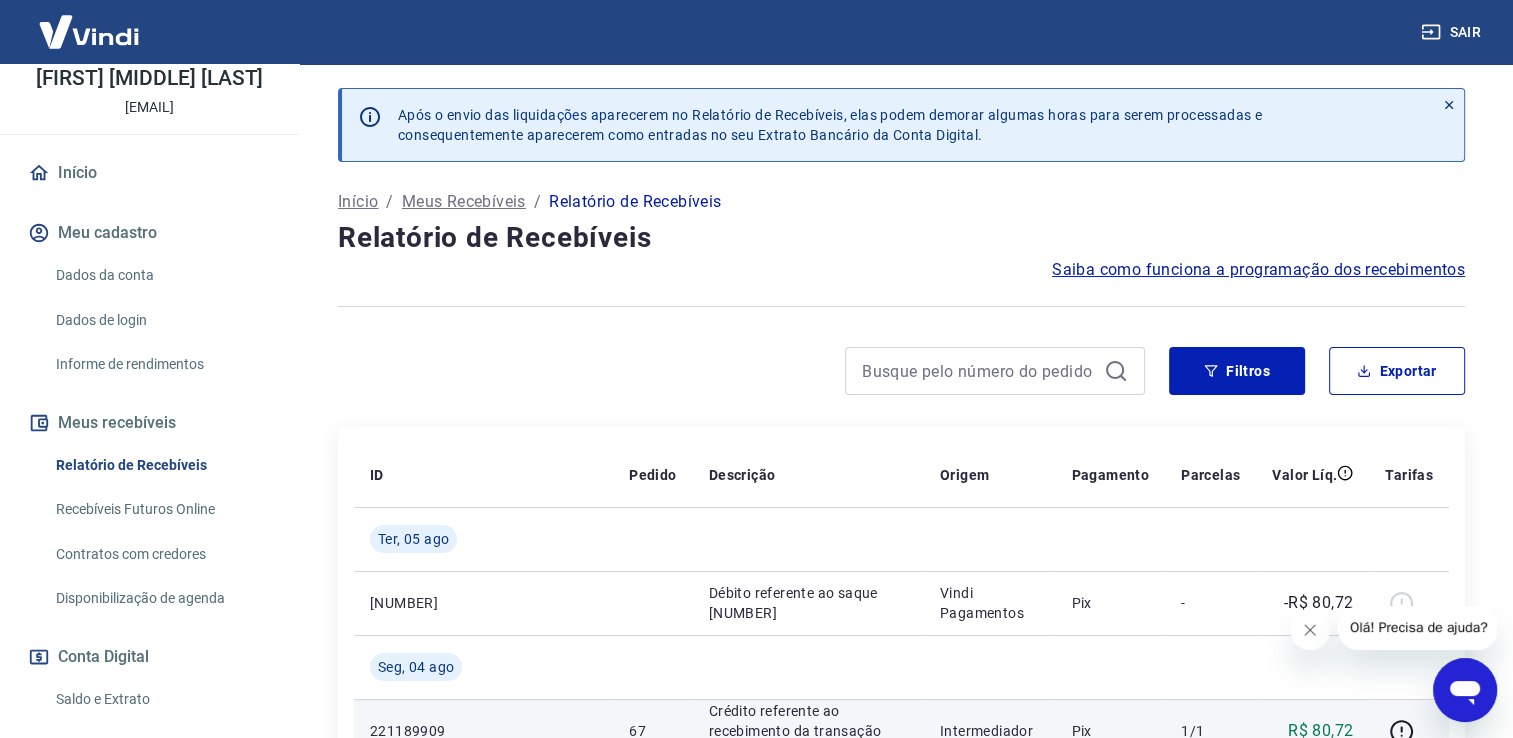 click on "Dados da conta" at bounding box center (161, 275) 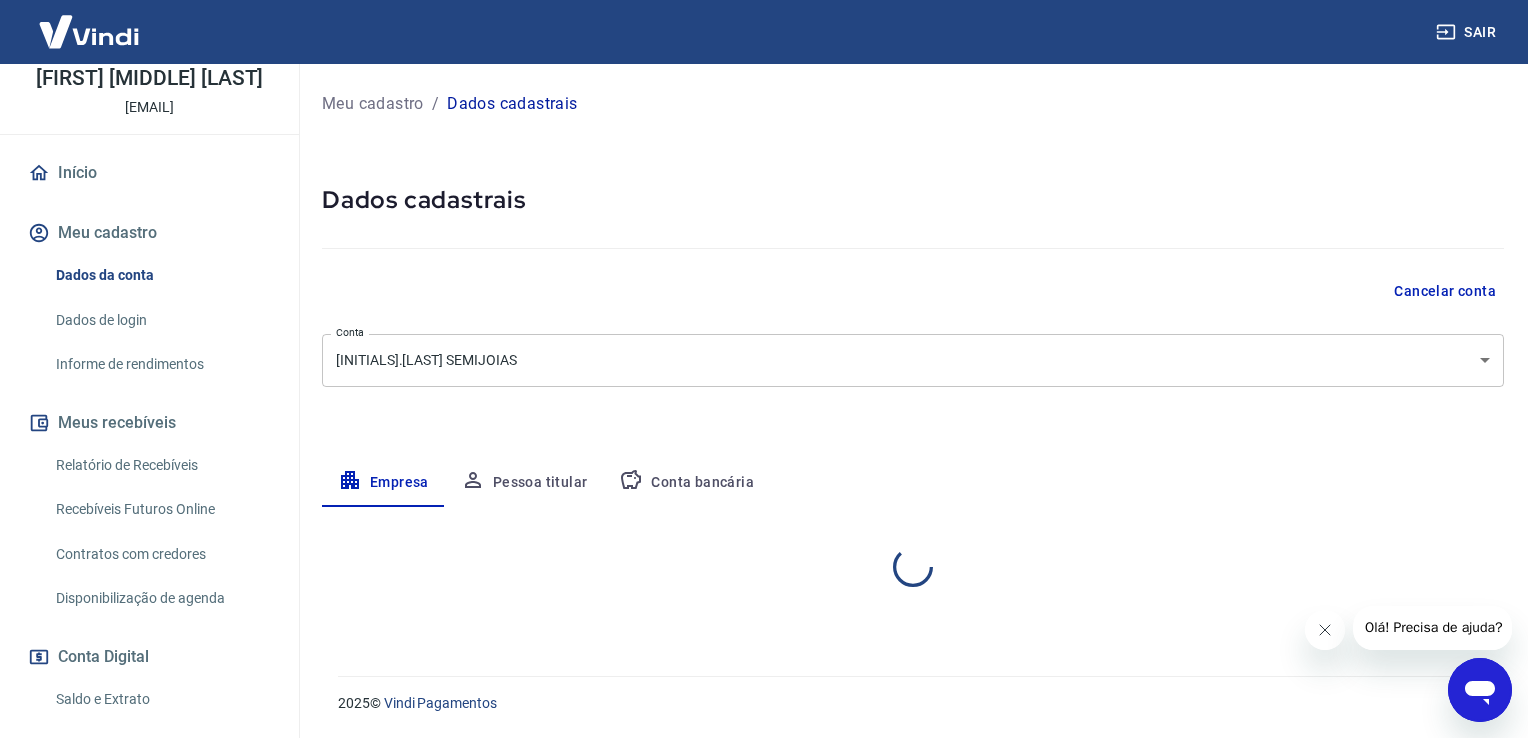 select on "SP" 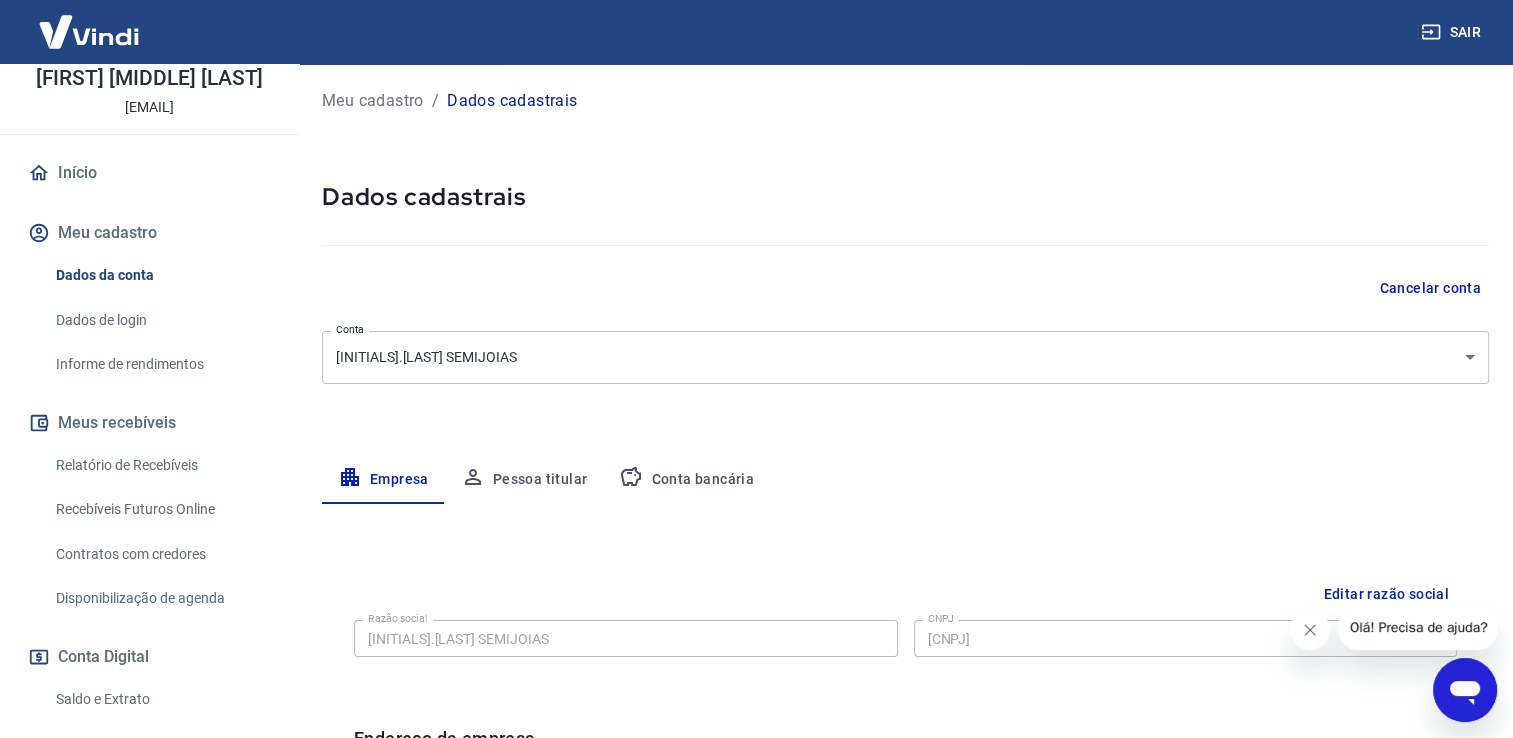 scroll, scrollTop: 0, scrollLeft: 0, axis: both 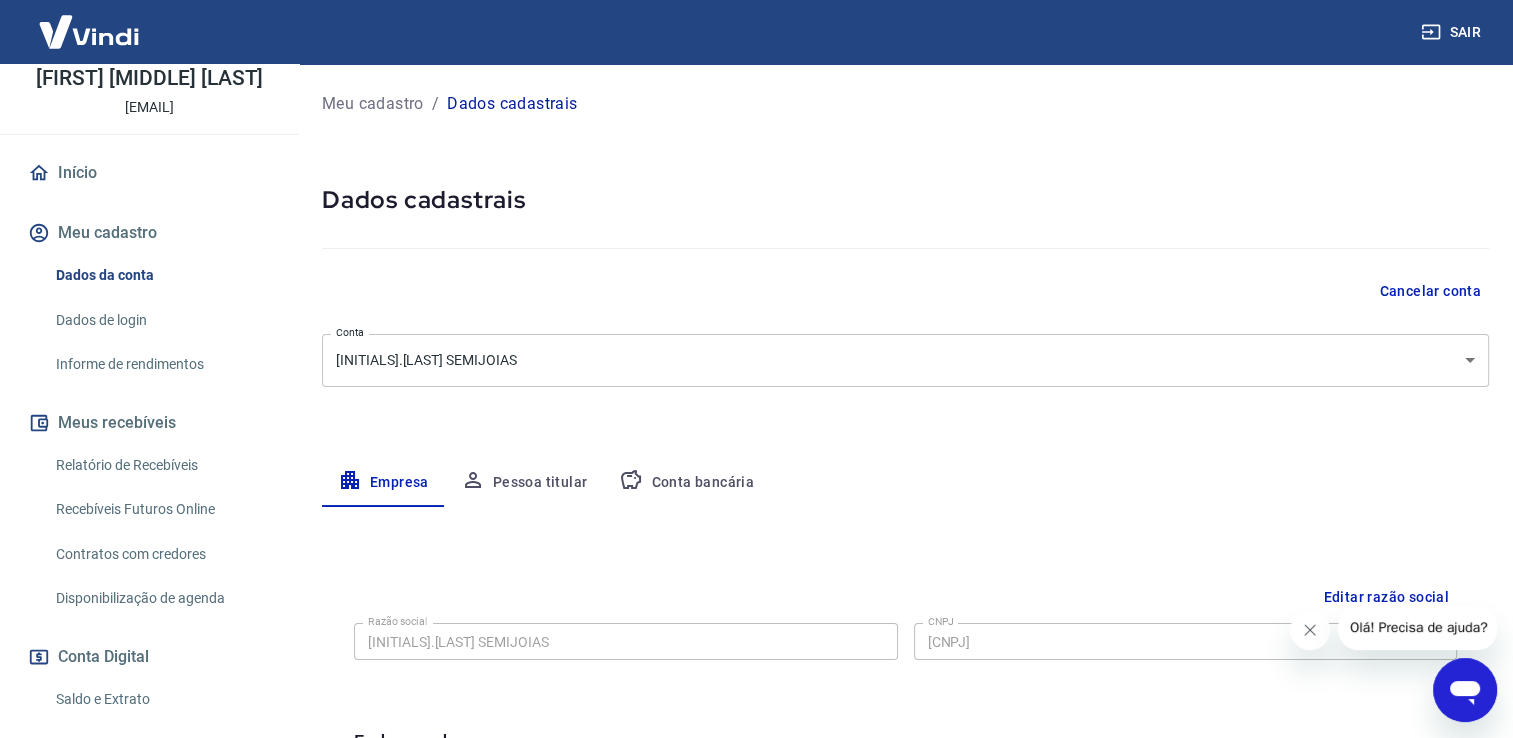 click on "Conta bancária" at bounding box center (686, 483) 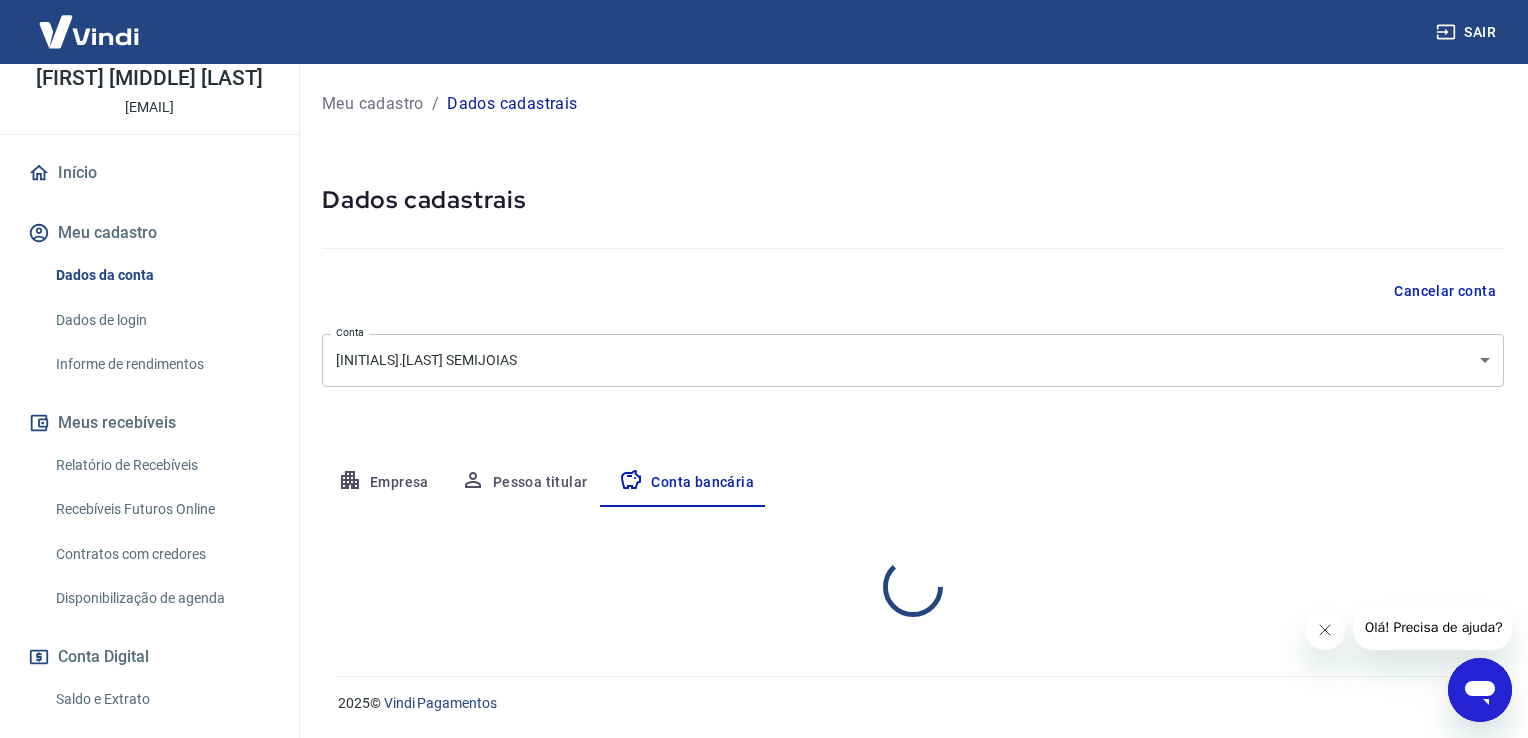 select on "1" 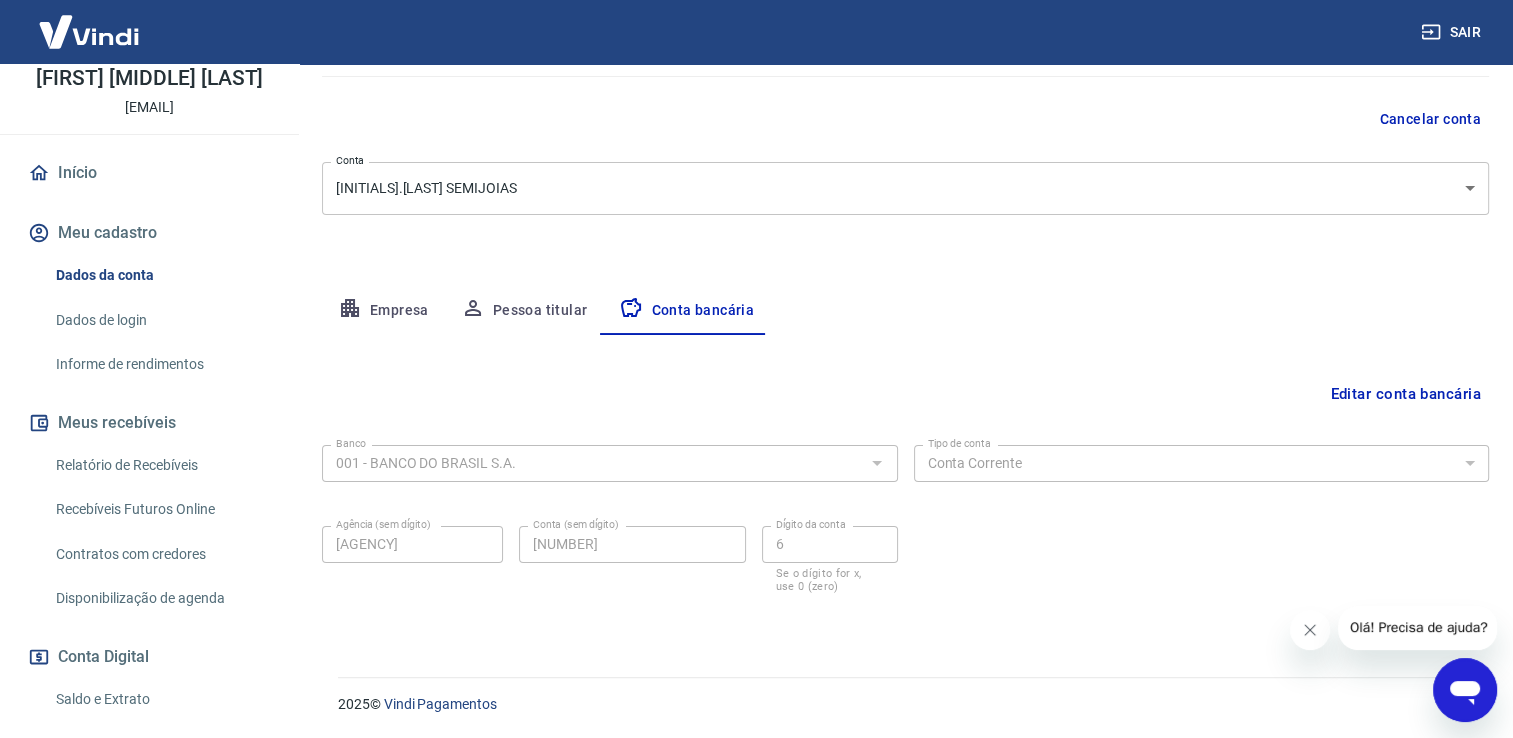 scroll, scrollTop: 0, scrollLeft: 0, axis: both 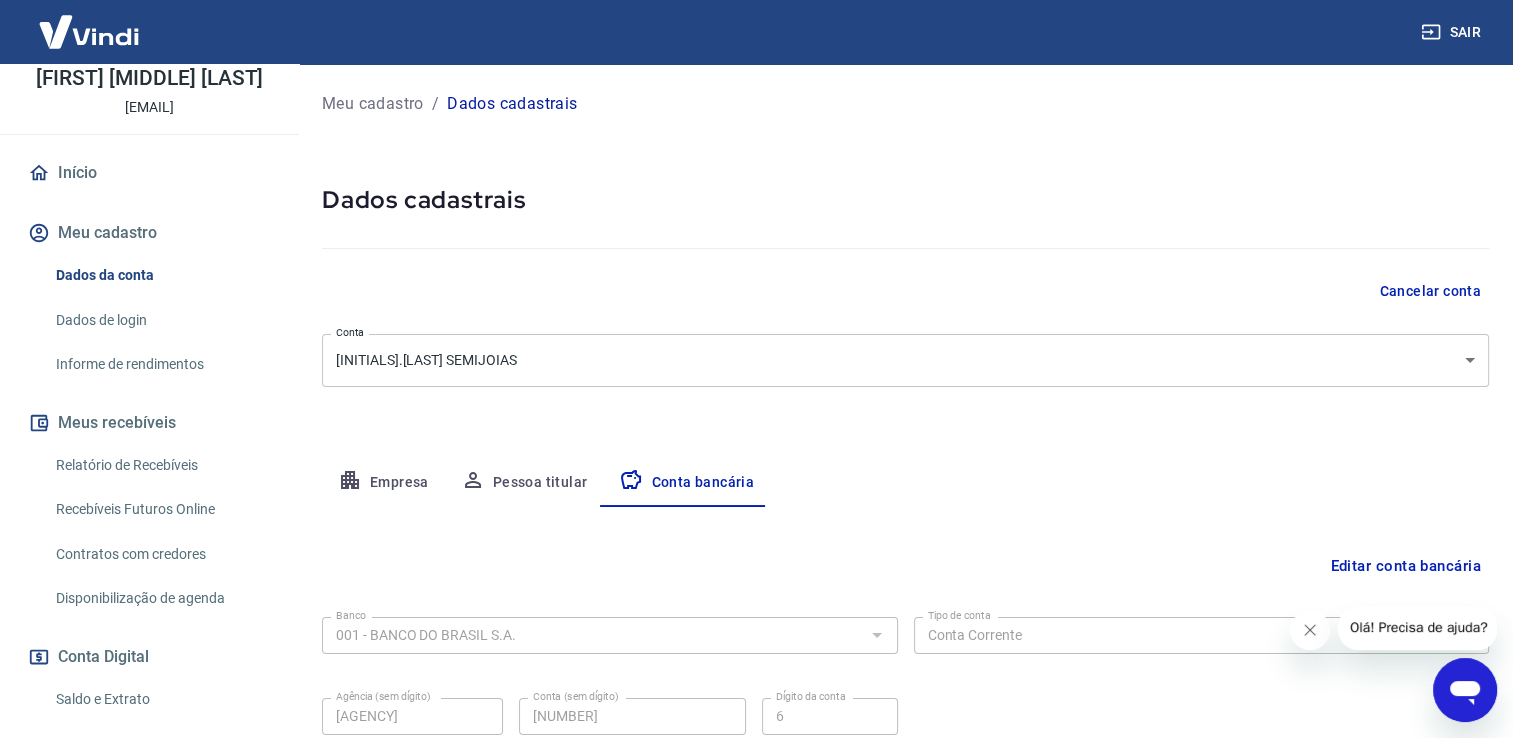 click on "Conta [INITIALS].[LAST] [INITIALS] SEMIJOIAS [object Object] Conta Empresa Pessoa titular Conta bancária Editar conta bancária Banco 001 - BANCO DO BRASIL S.A. Banco Tipo de conta Conta Corrente Conta Poupança Tipo de conta Agência (sem dígito) [AGENCY] Agência (sem dígito) Conta (sem dígito) [ACCOUNT_NUMBER] Conta (sem dígito) Dígito da conta [DIGIT] Dígito da conta Se o dígito for x, use 0 (zero) Atenção Salvar Cancelar 2025  ©   Vindi Pagamentos" at bounding box center (756, 369) 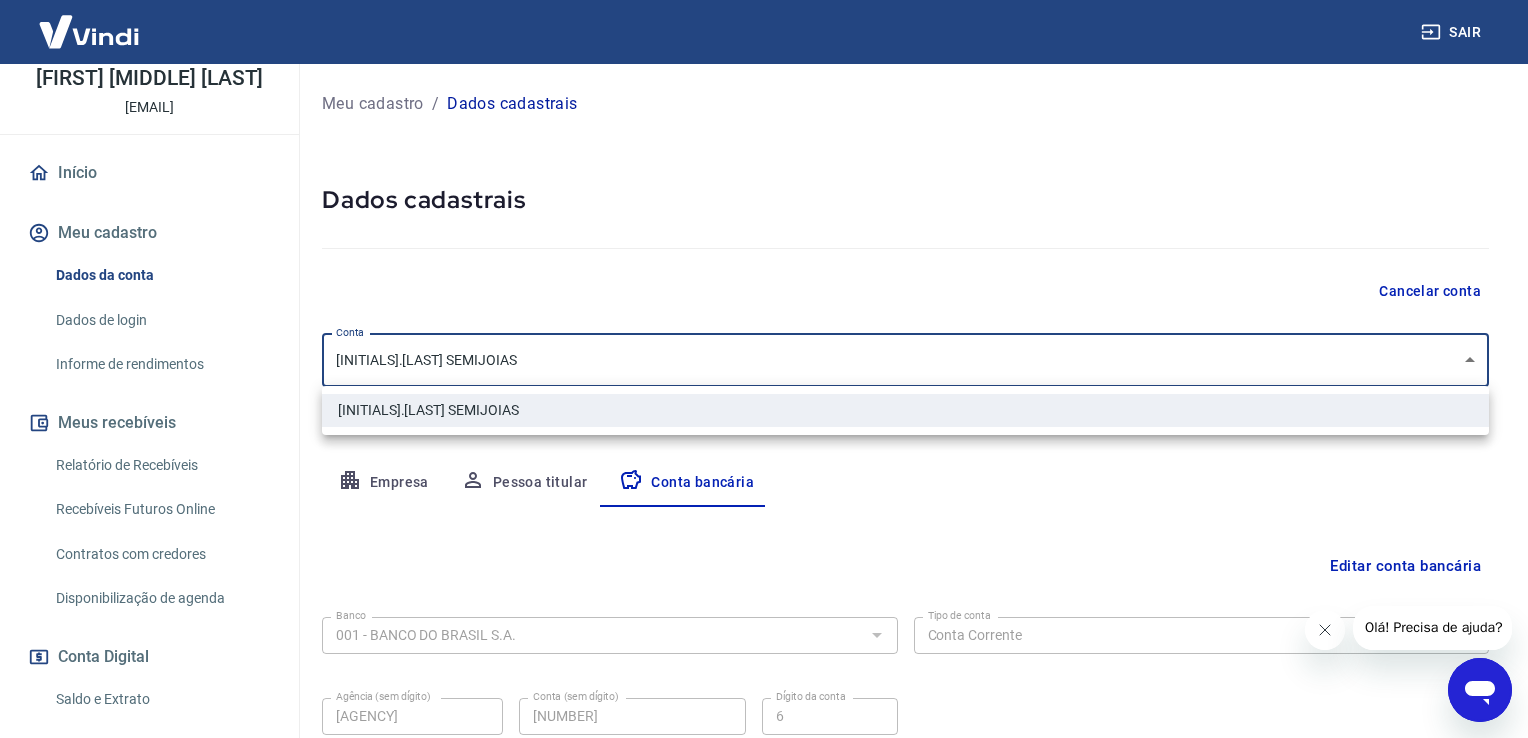 click at bounding box center [764, 369] 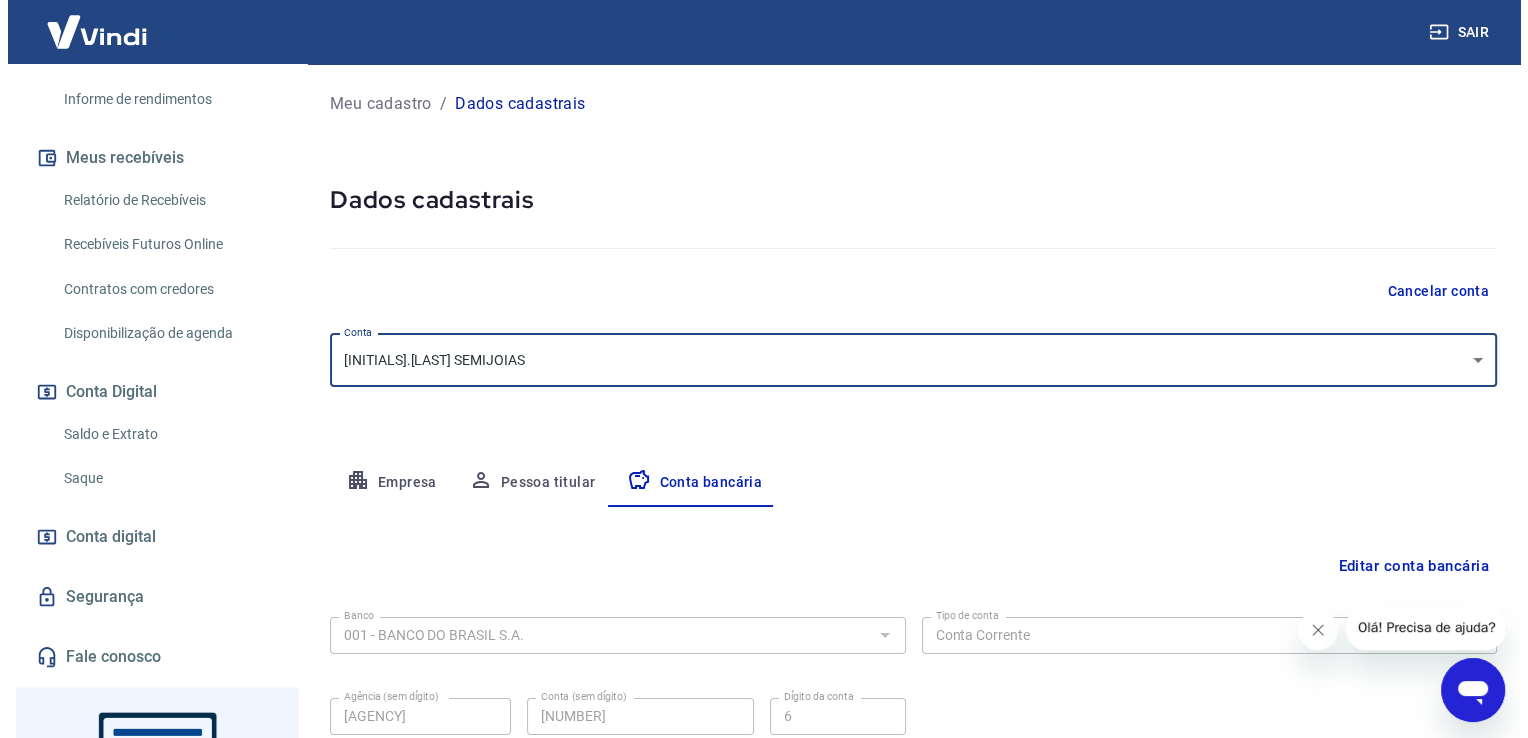 scroll, scrollTop: 400, scrollLeft: 0, axis: vertical 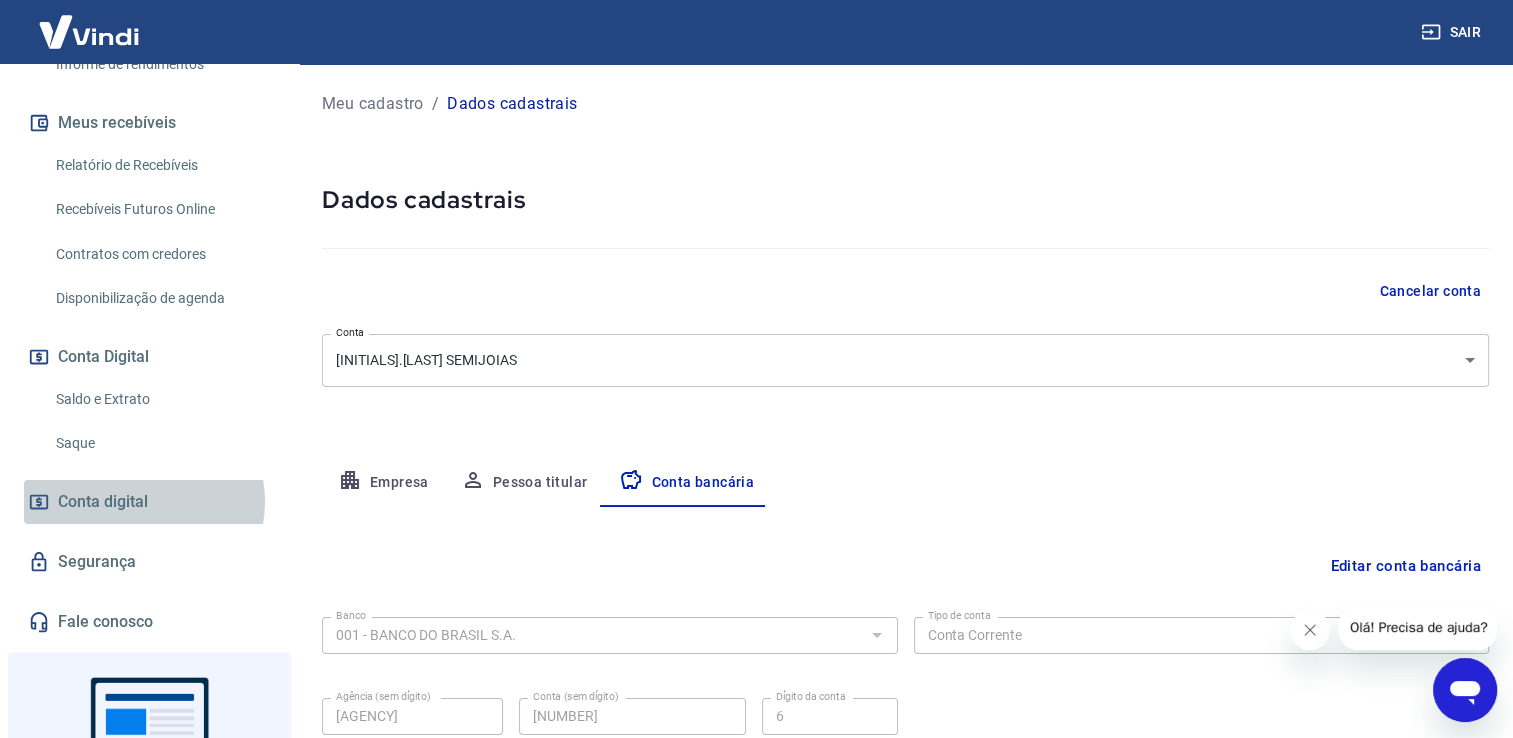 click on "Conta digital" at bounding box center [103, 502] 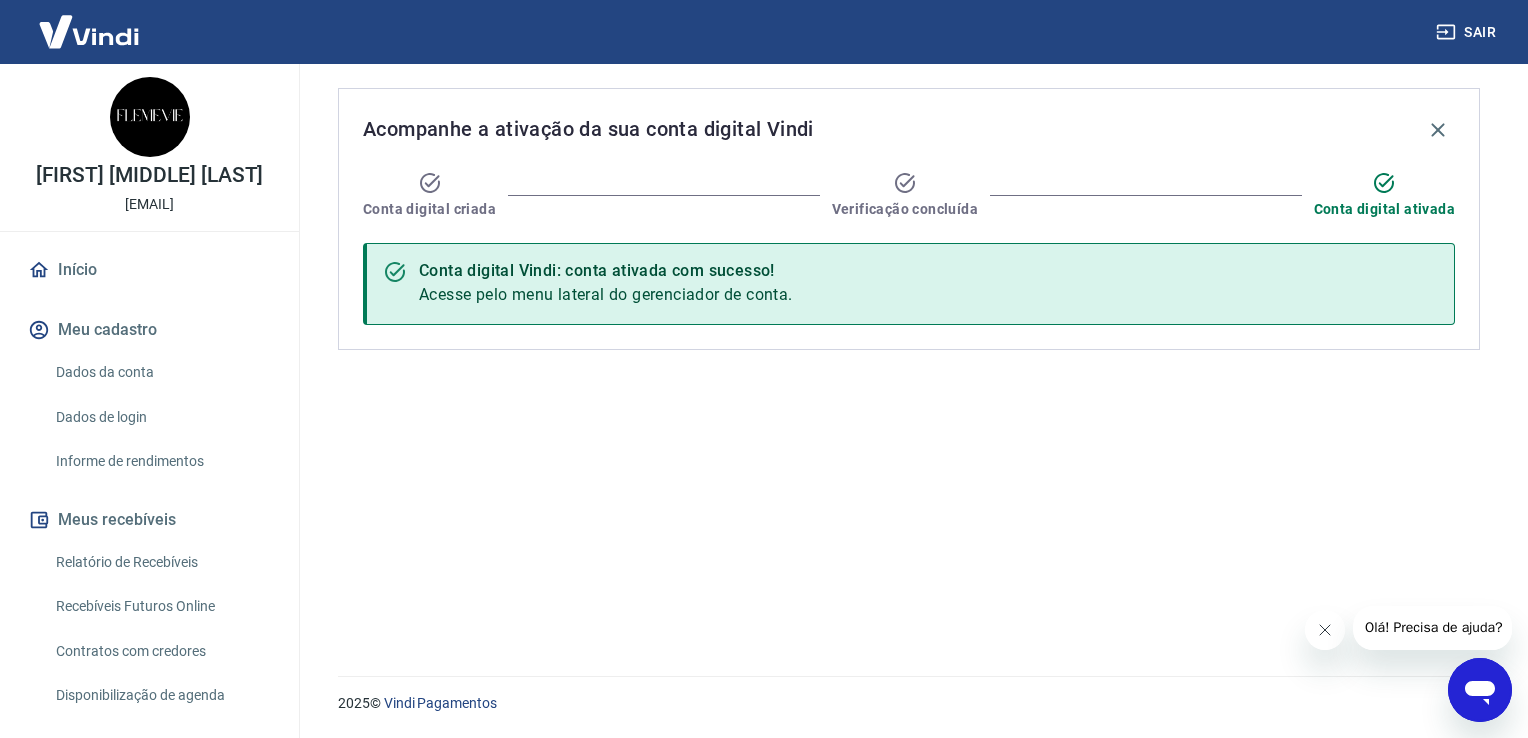 scroll, scrollTop: 0, scrollLeft: 0, axis: both 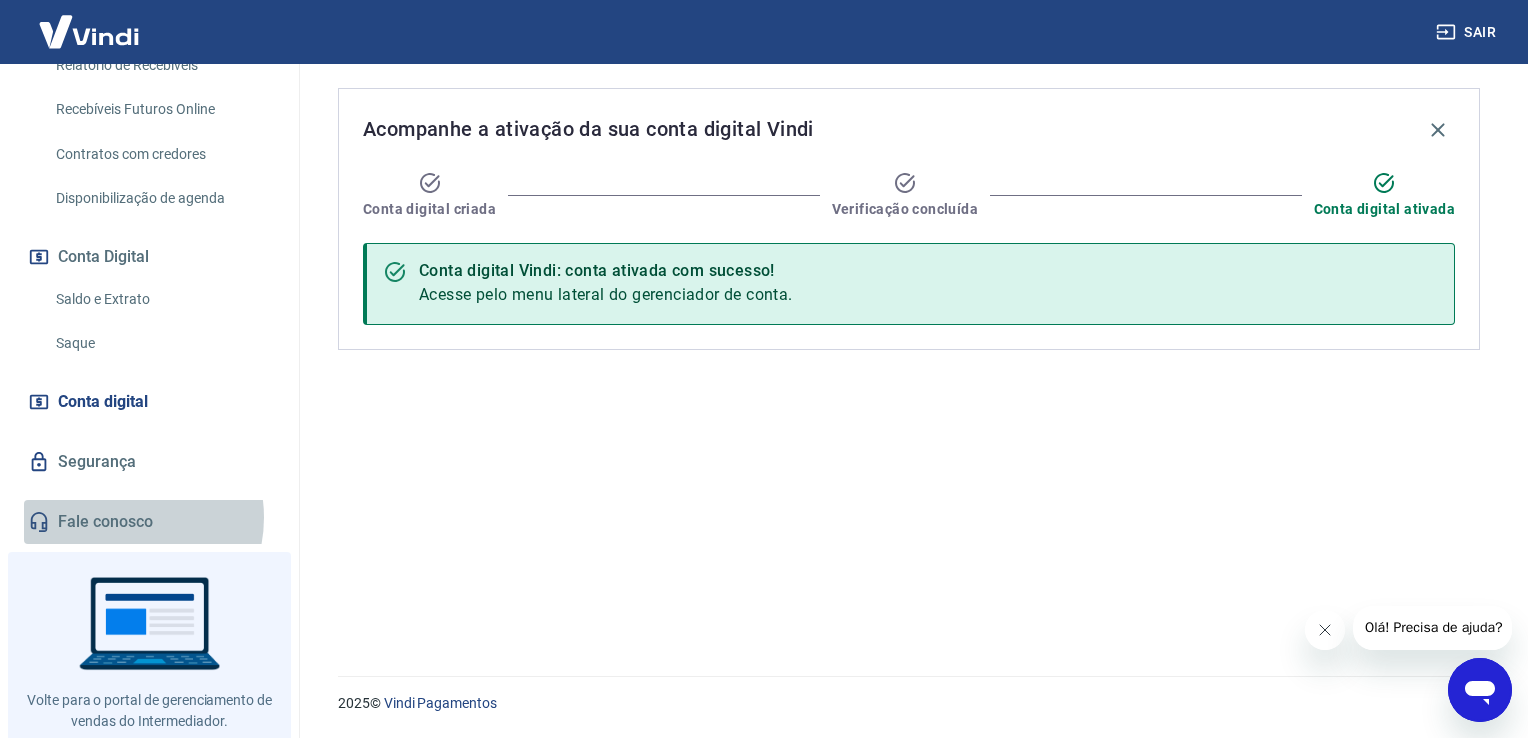 click on "Fale conosco" at bounding box center (149, 522) 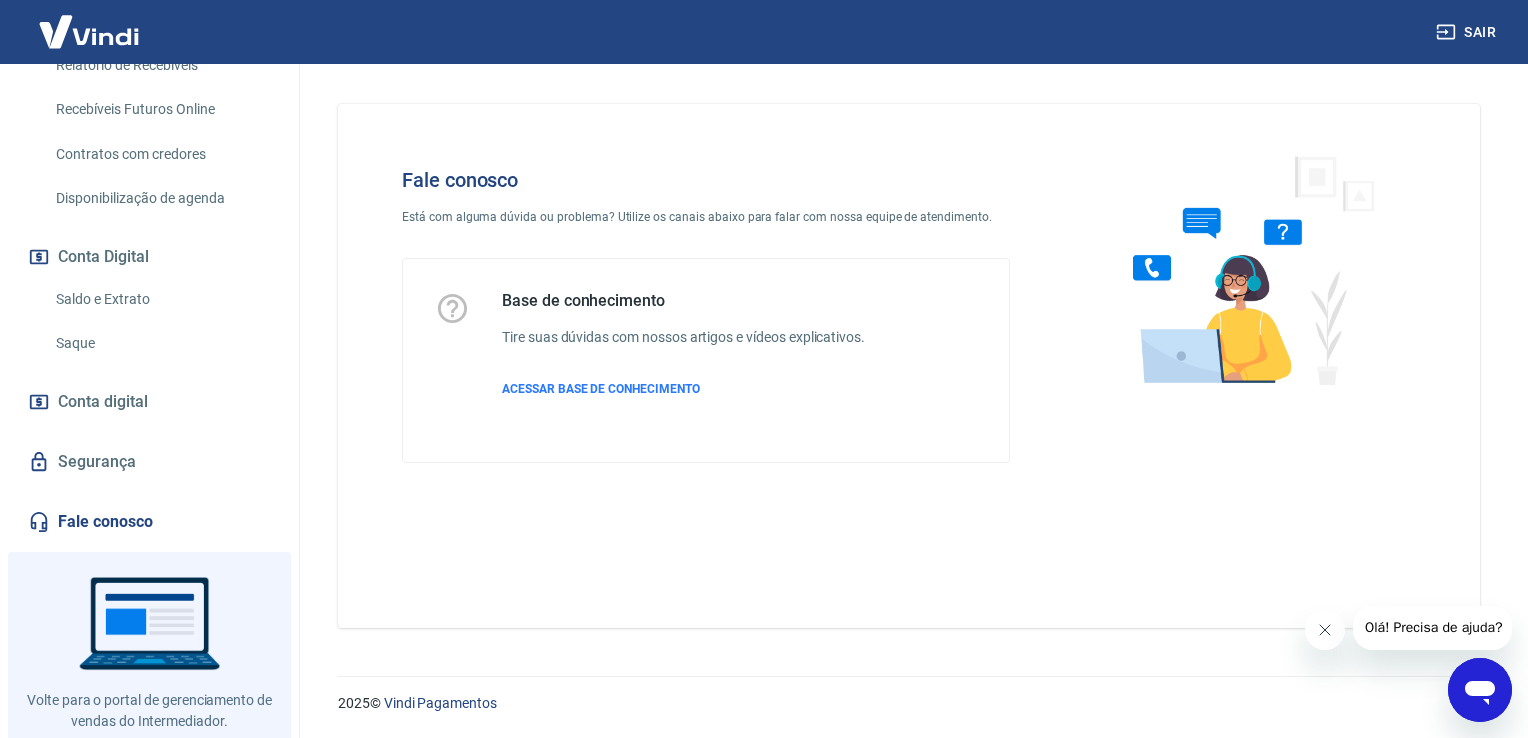 click 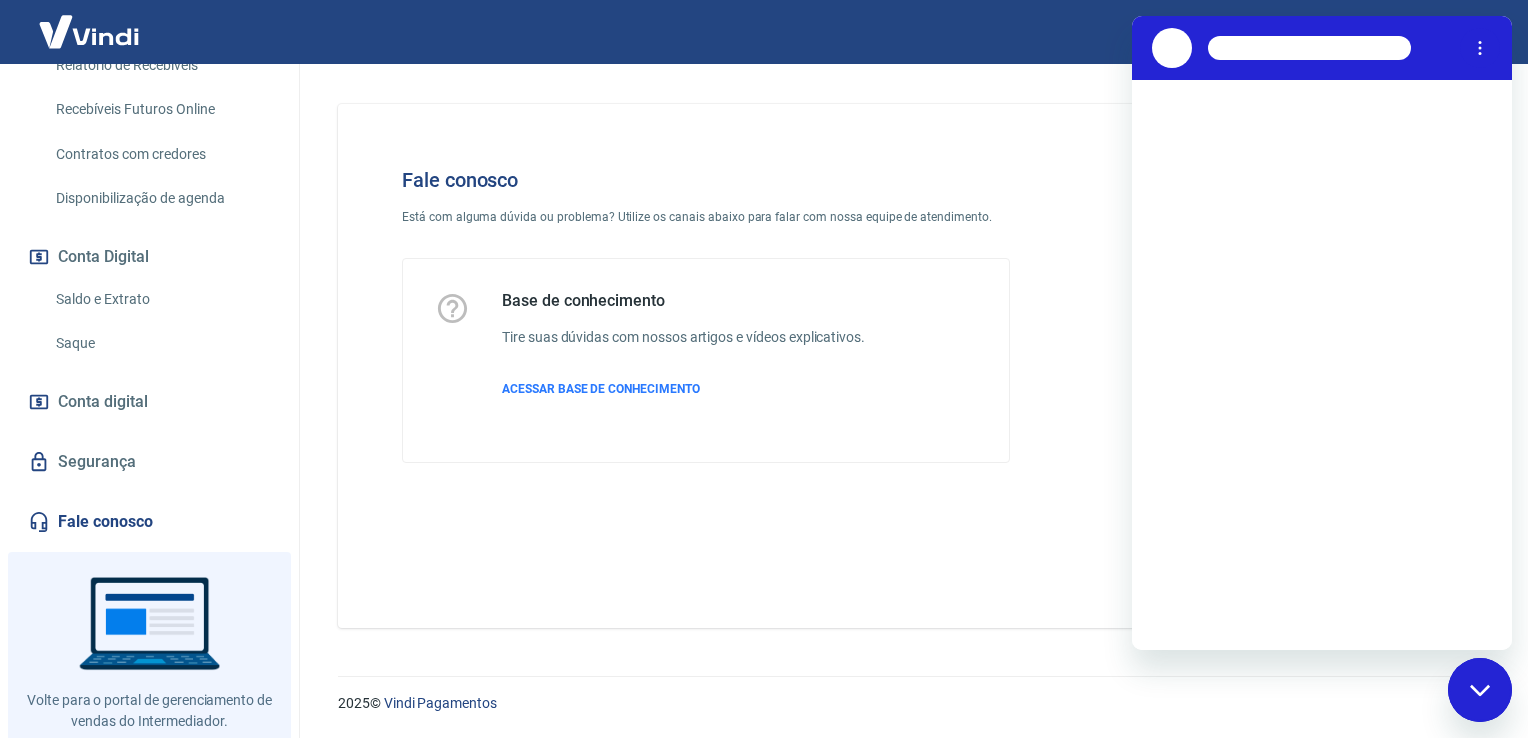 scroll, scrollTop: 0, scrollLeft: 0, axis: both 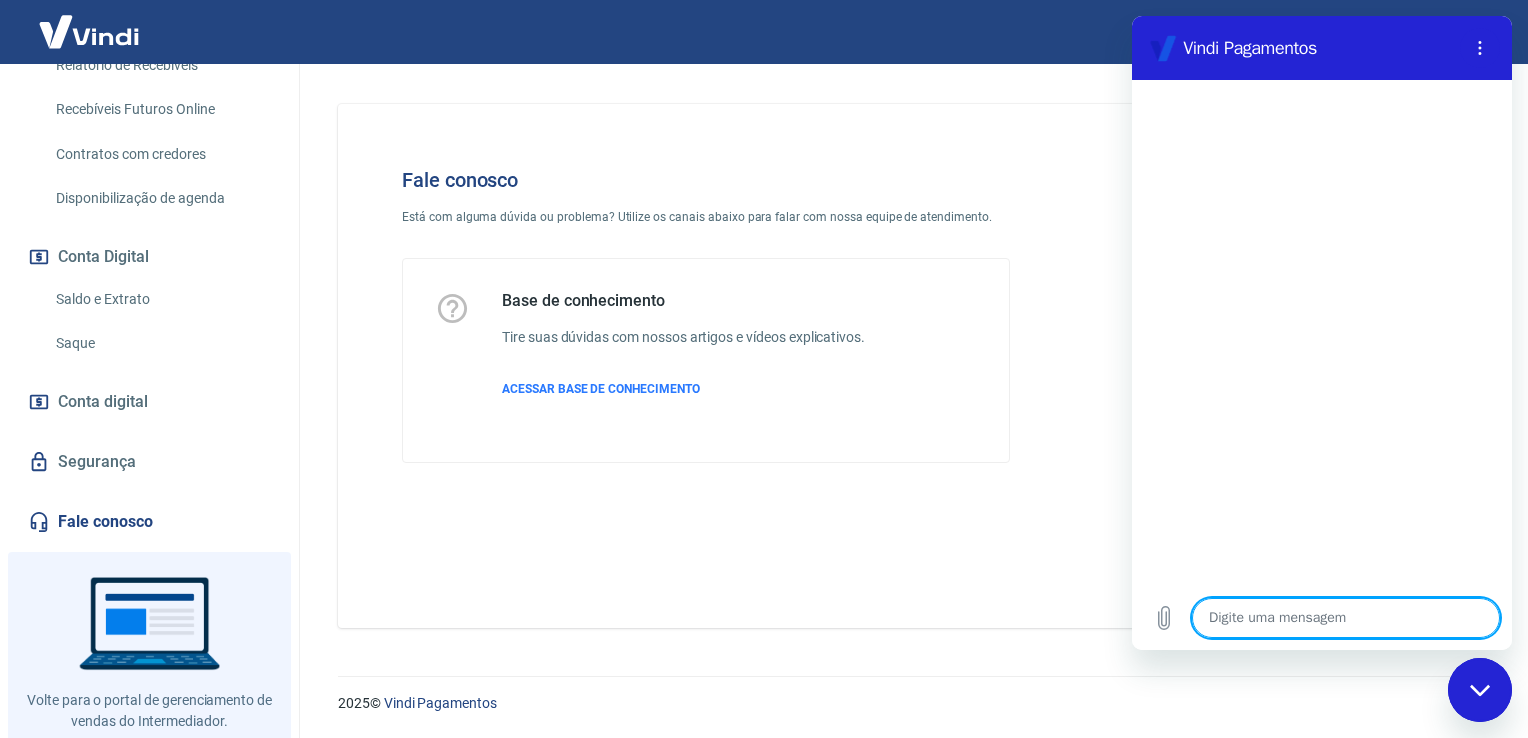 click at bounding box center [1346, 618] 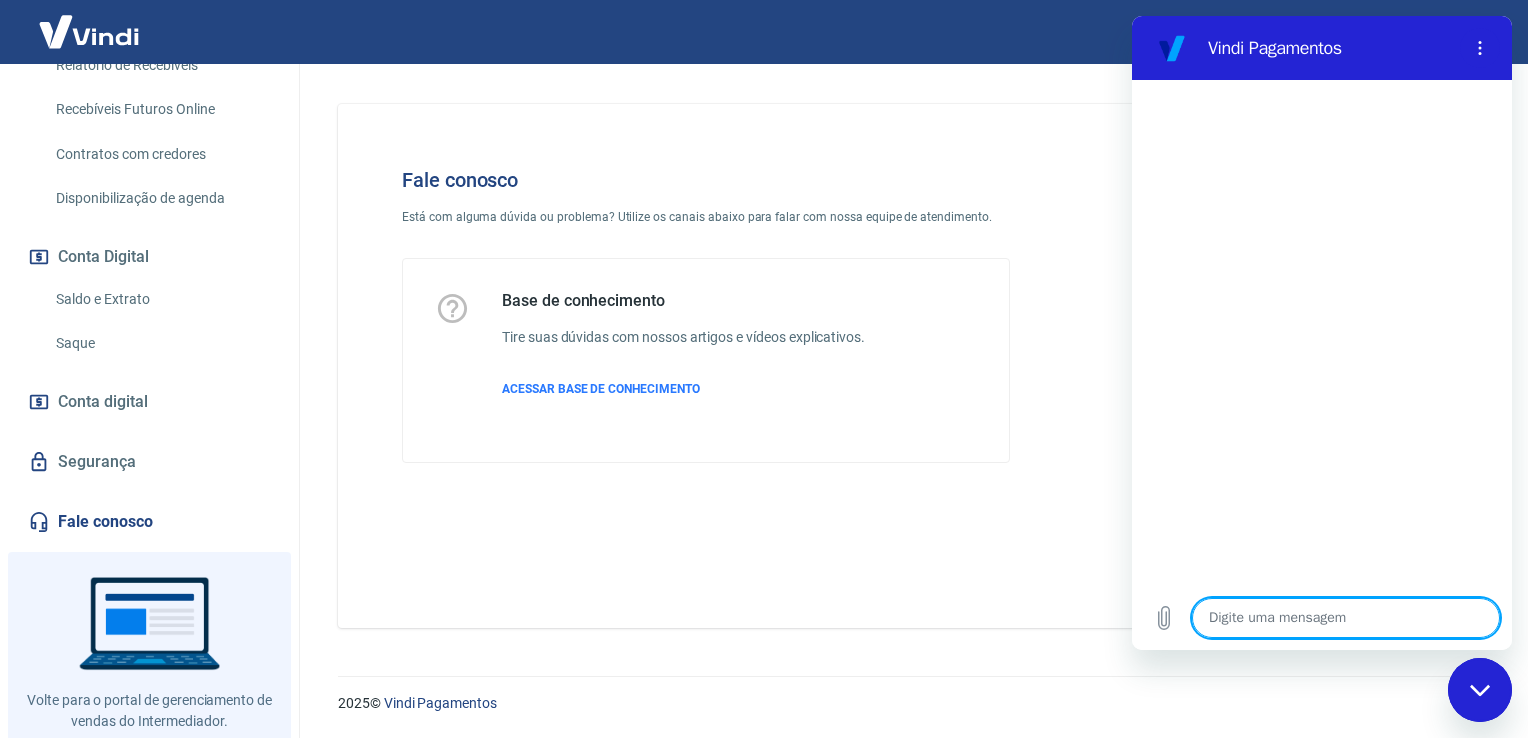 type on "o" 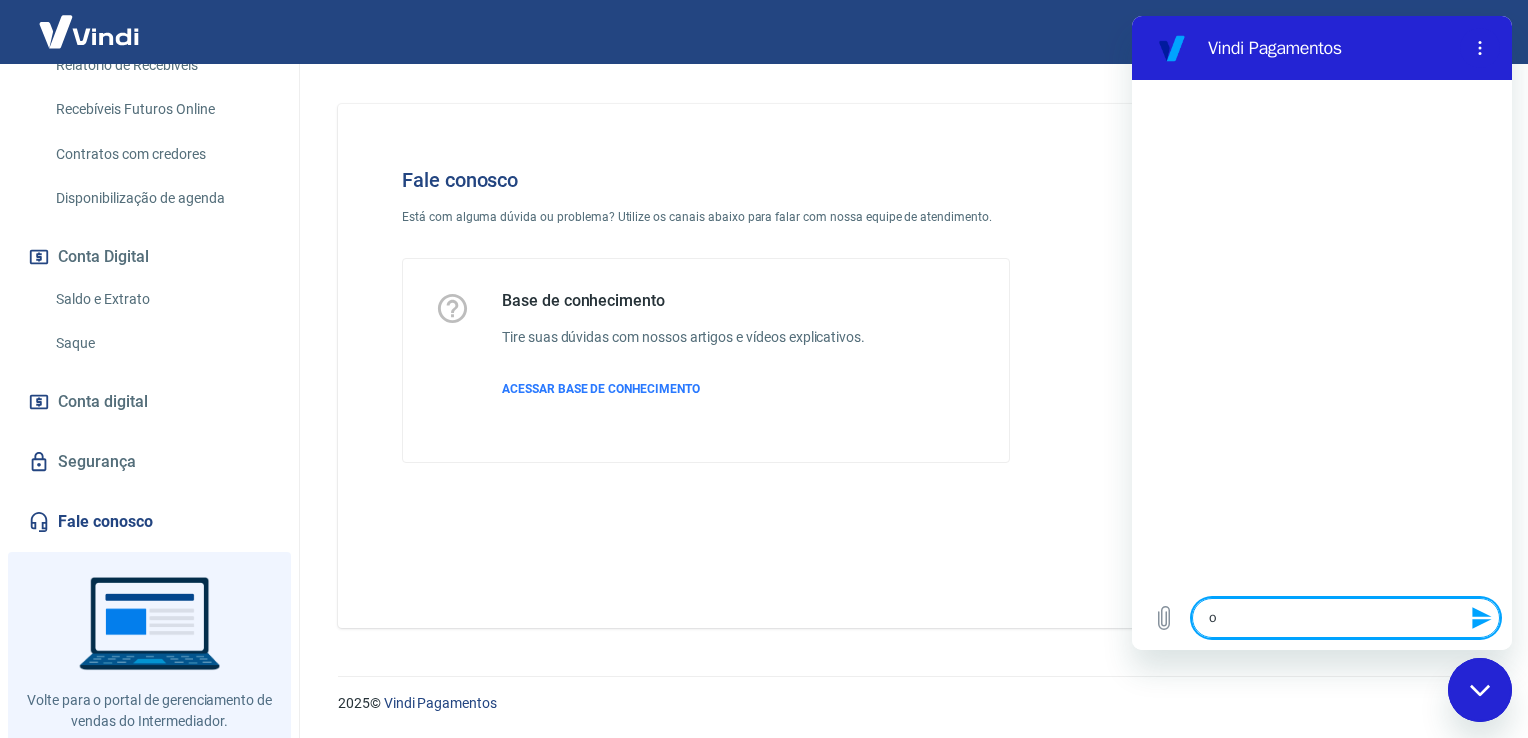 type on "ol" 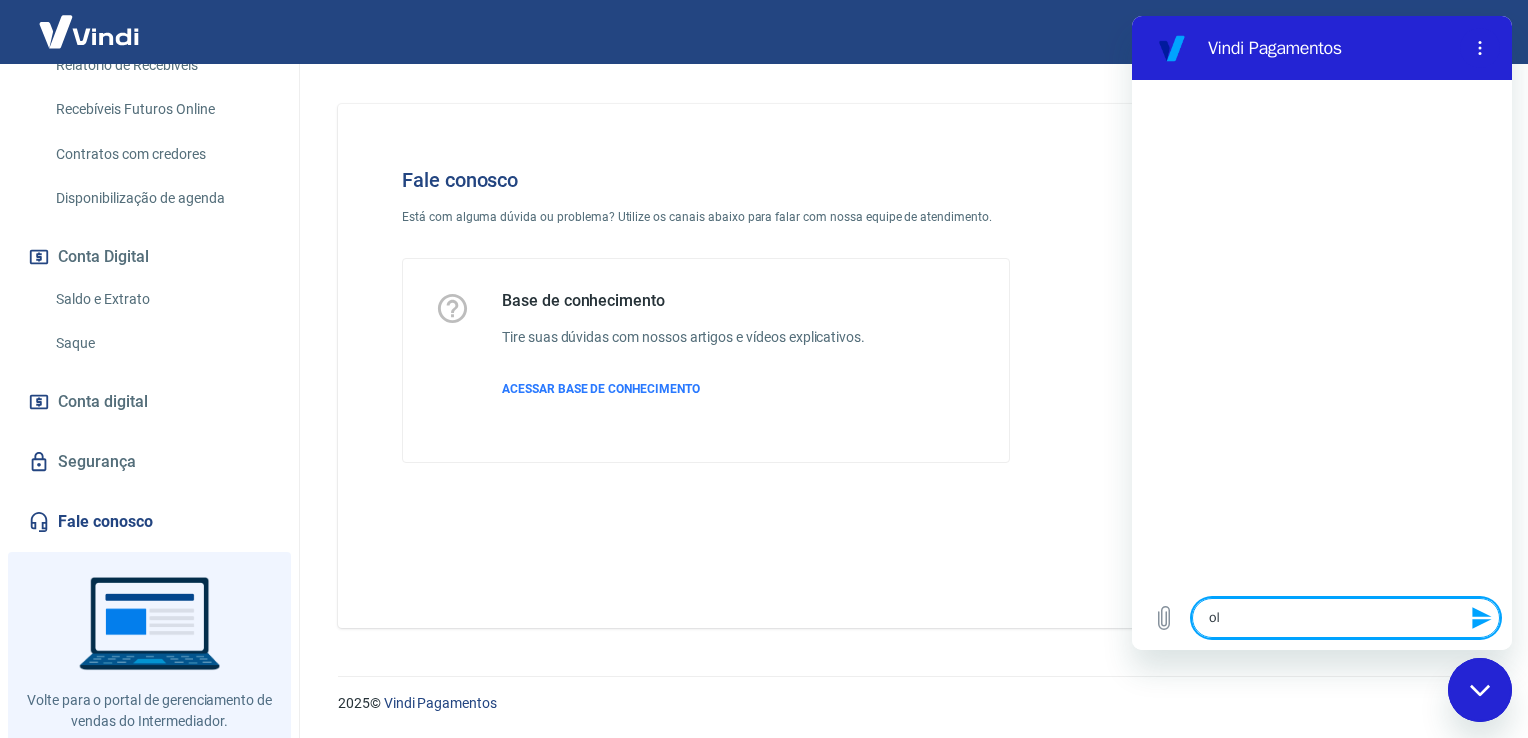 type on "olá" 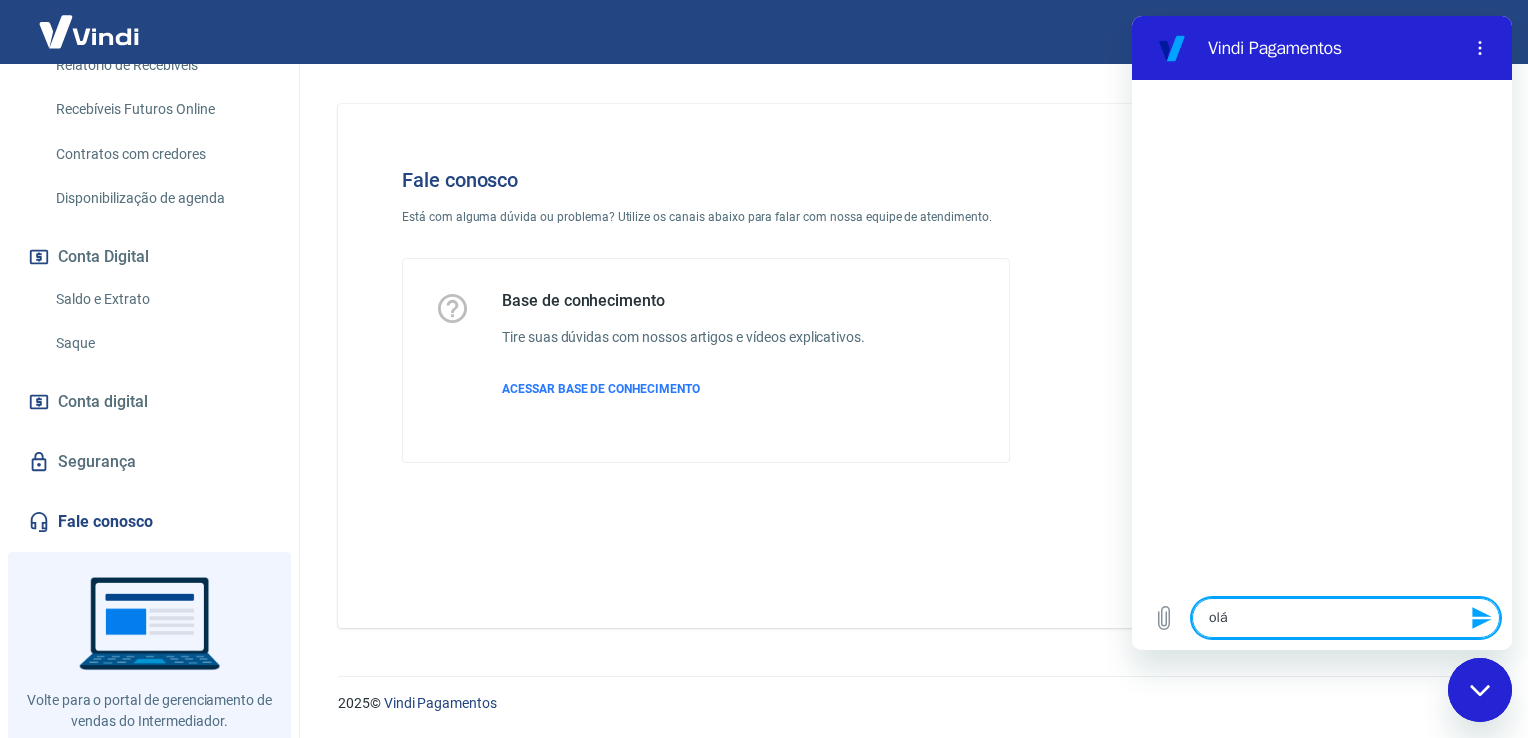 type 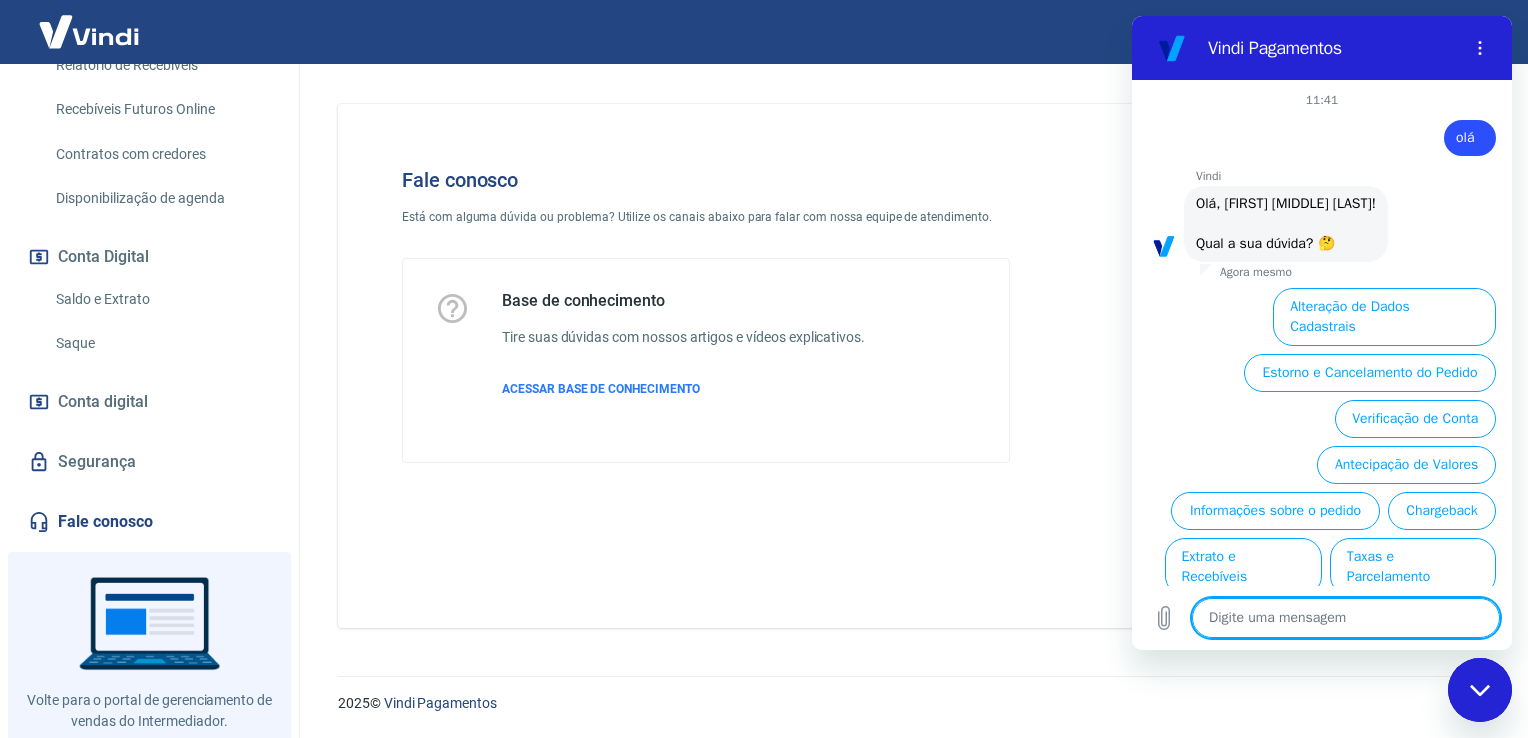 scroll, scrollTop: 63, scrollLeft: 0, axis: vertical 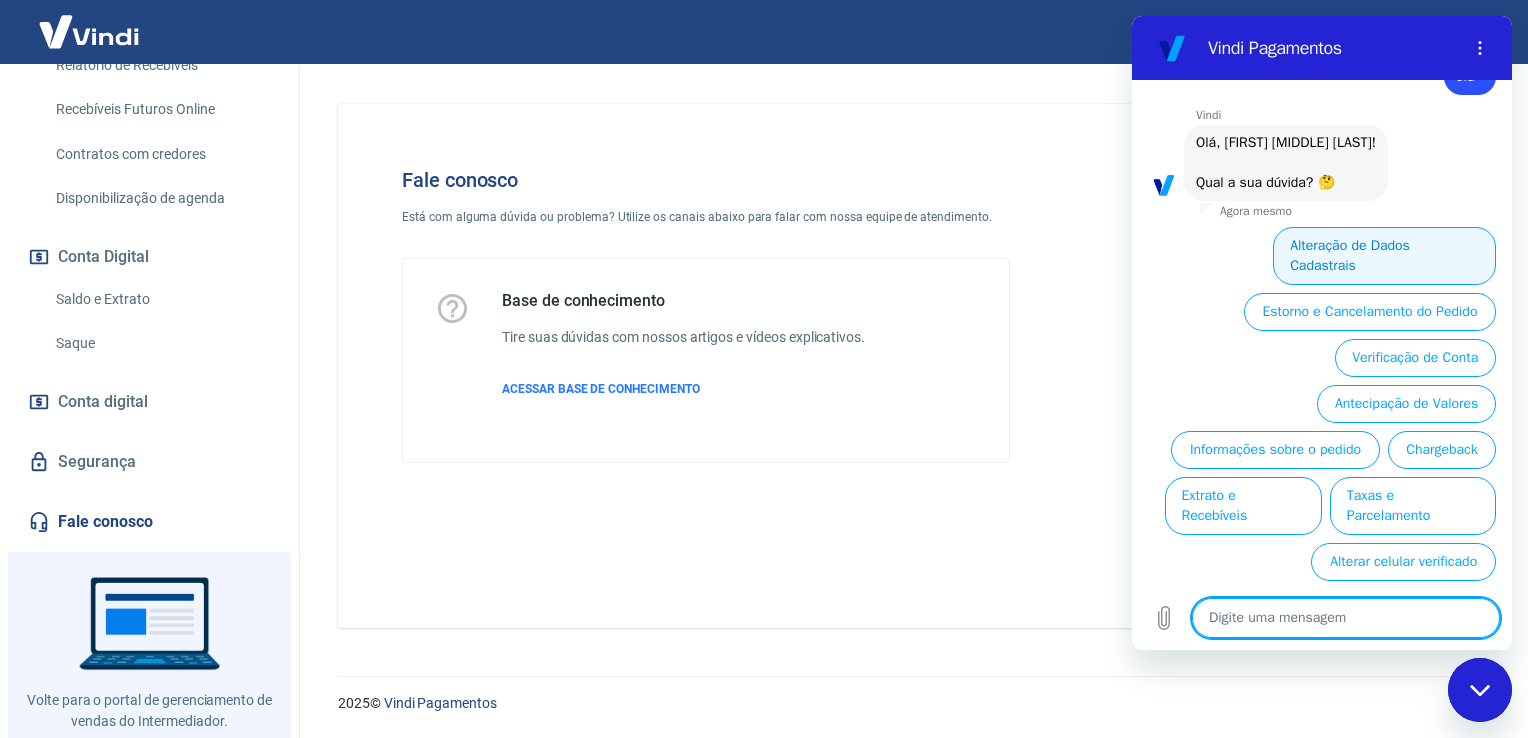 click on "Alteração de Dados Cadastrais" at bounding box center (1384, 256) 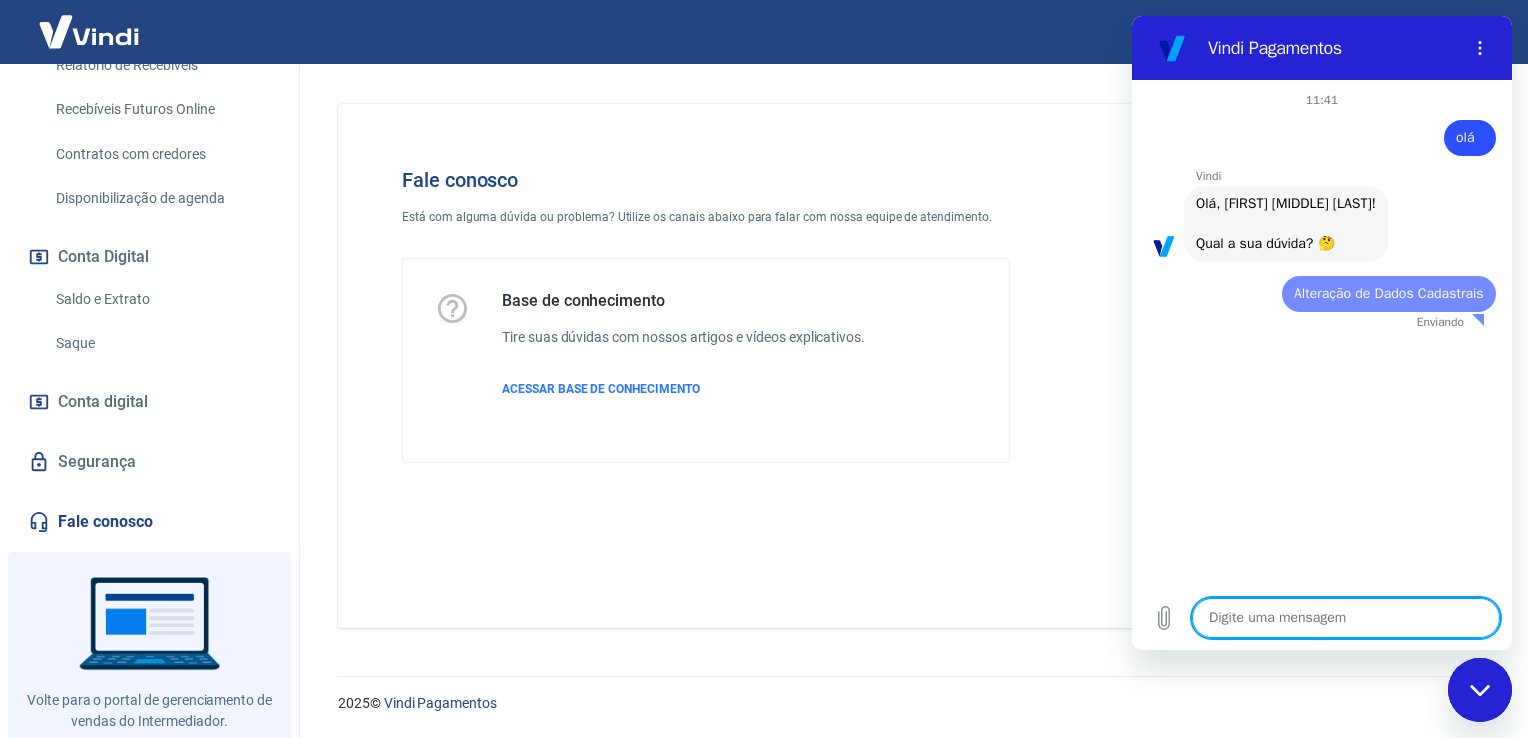 scroll, scrollTop: 0, scrollLeft: 0, axis: both 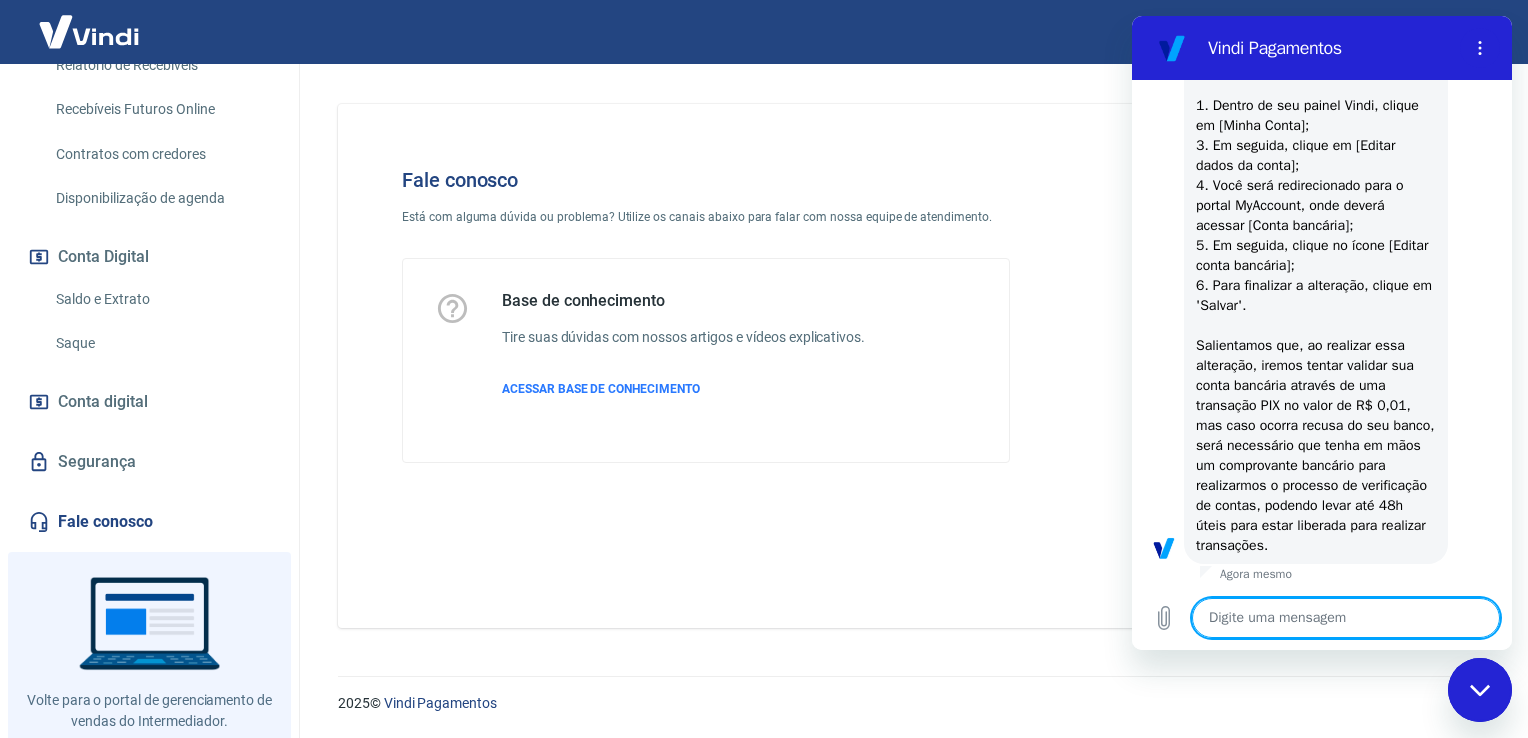type on "x" 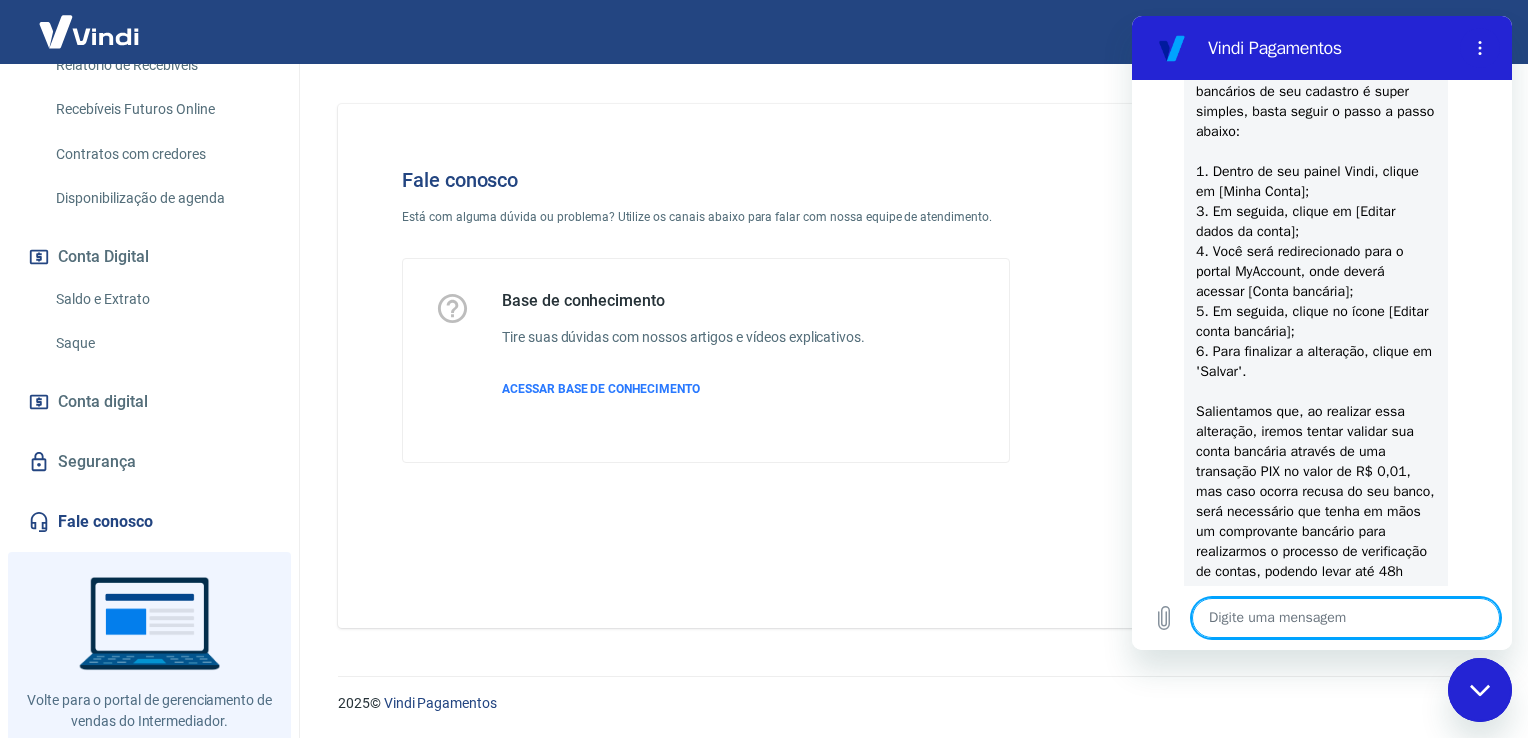 scroll, scrollTop: 386, scrollLeft: 0, axis: vertical 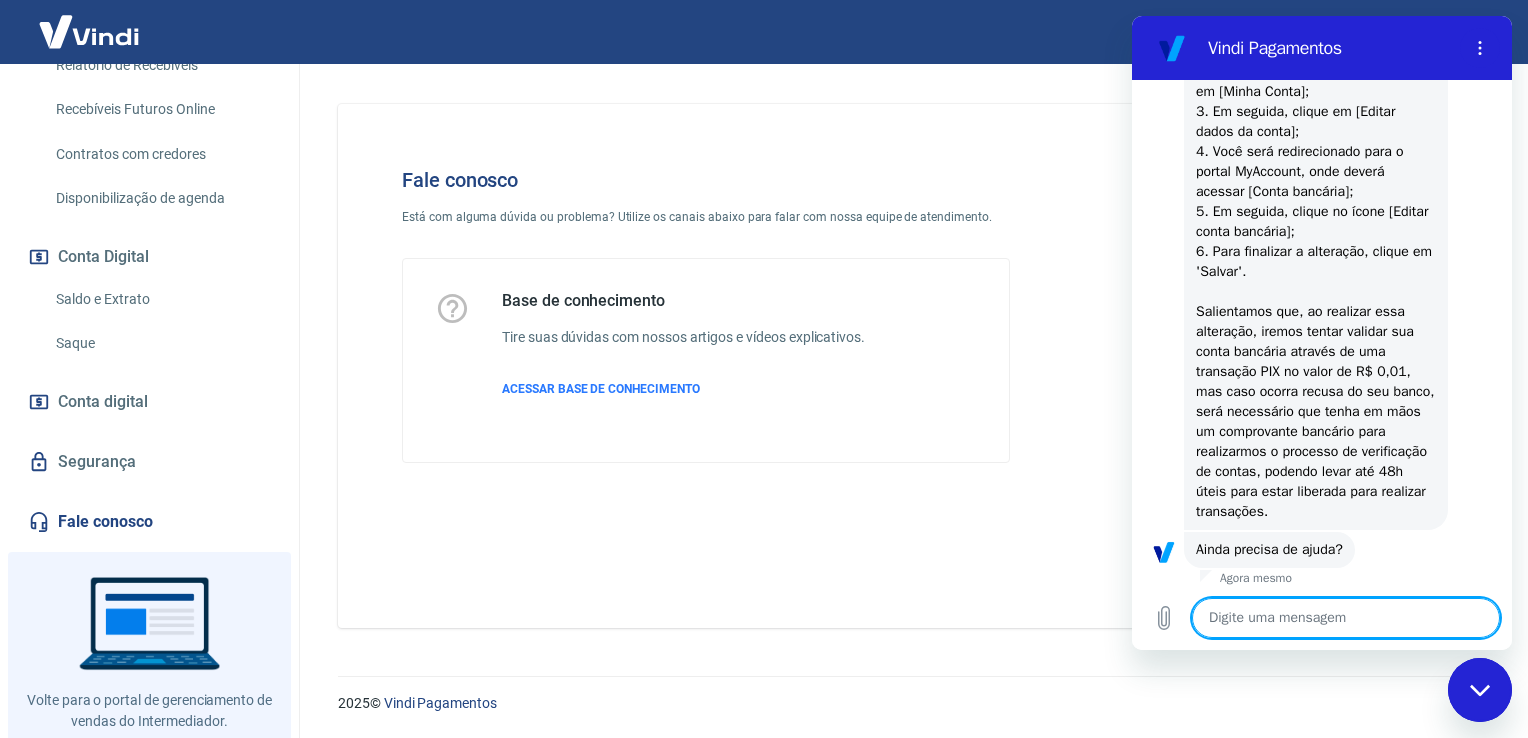 type on "s" 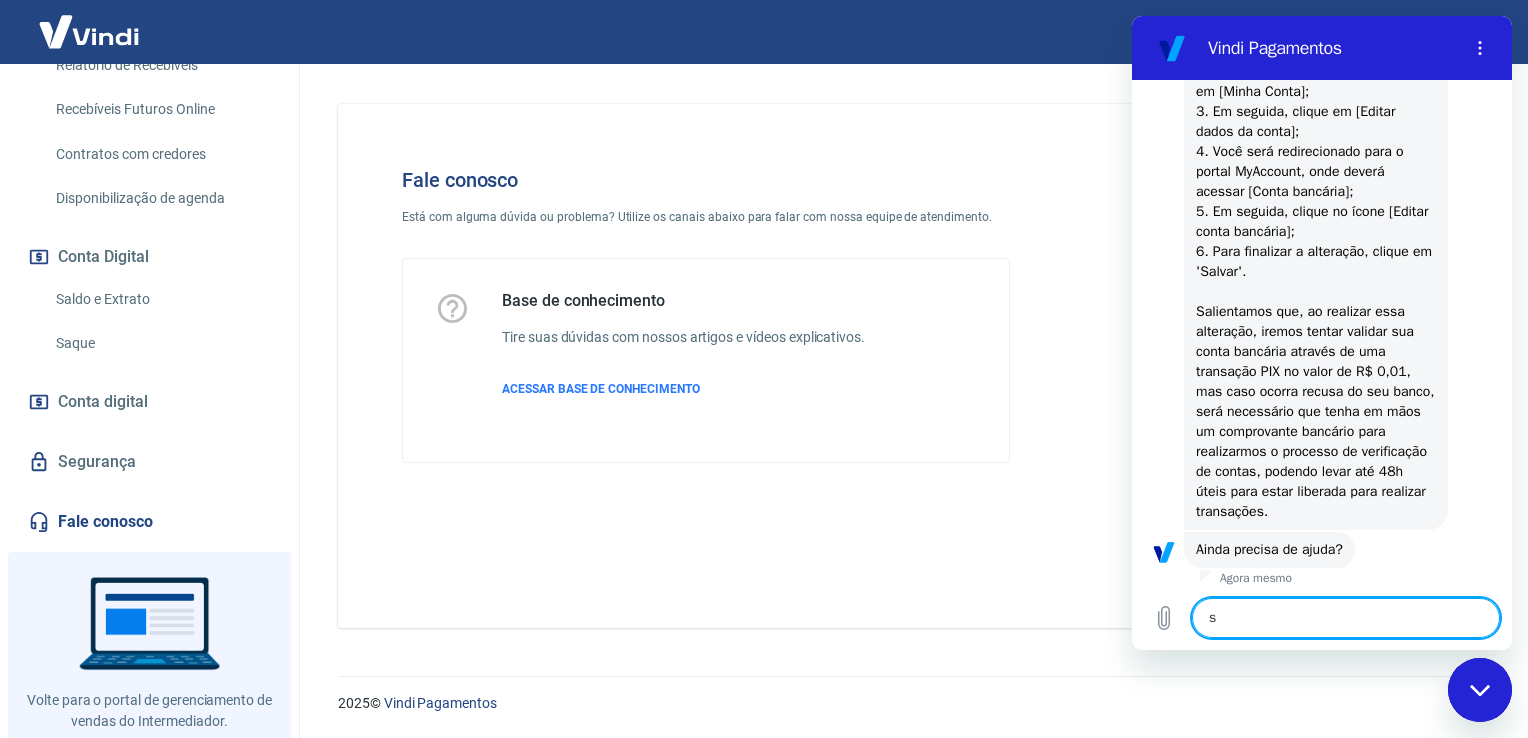 type on "si" 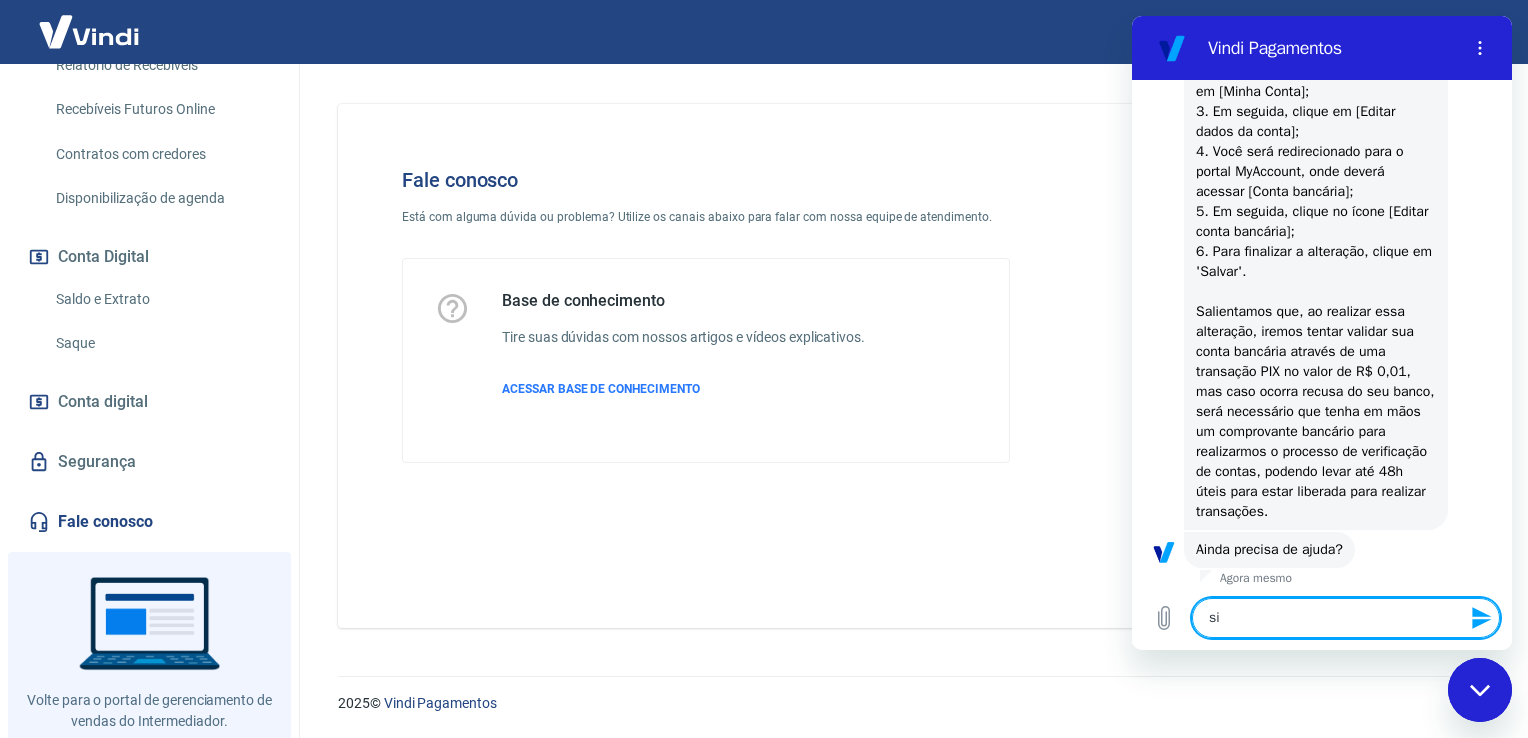 type on "sim" 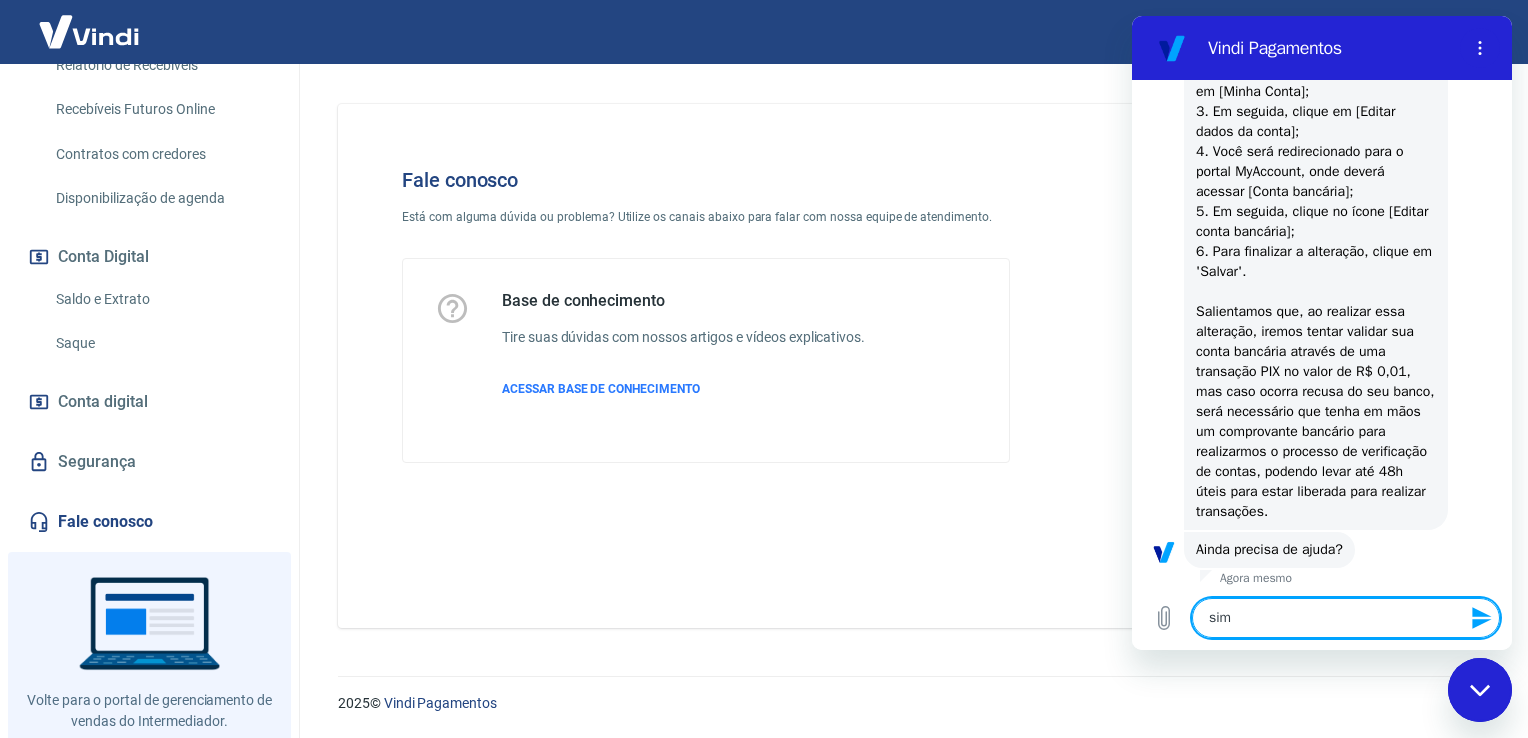 type 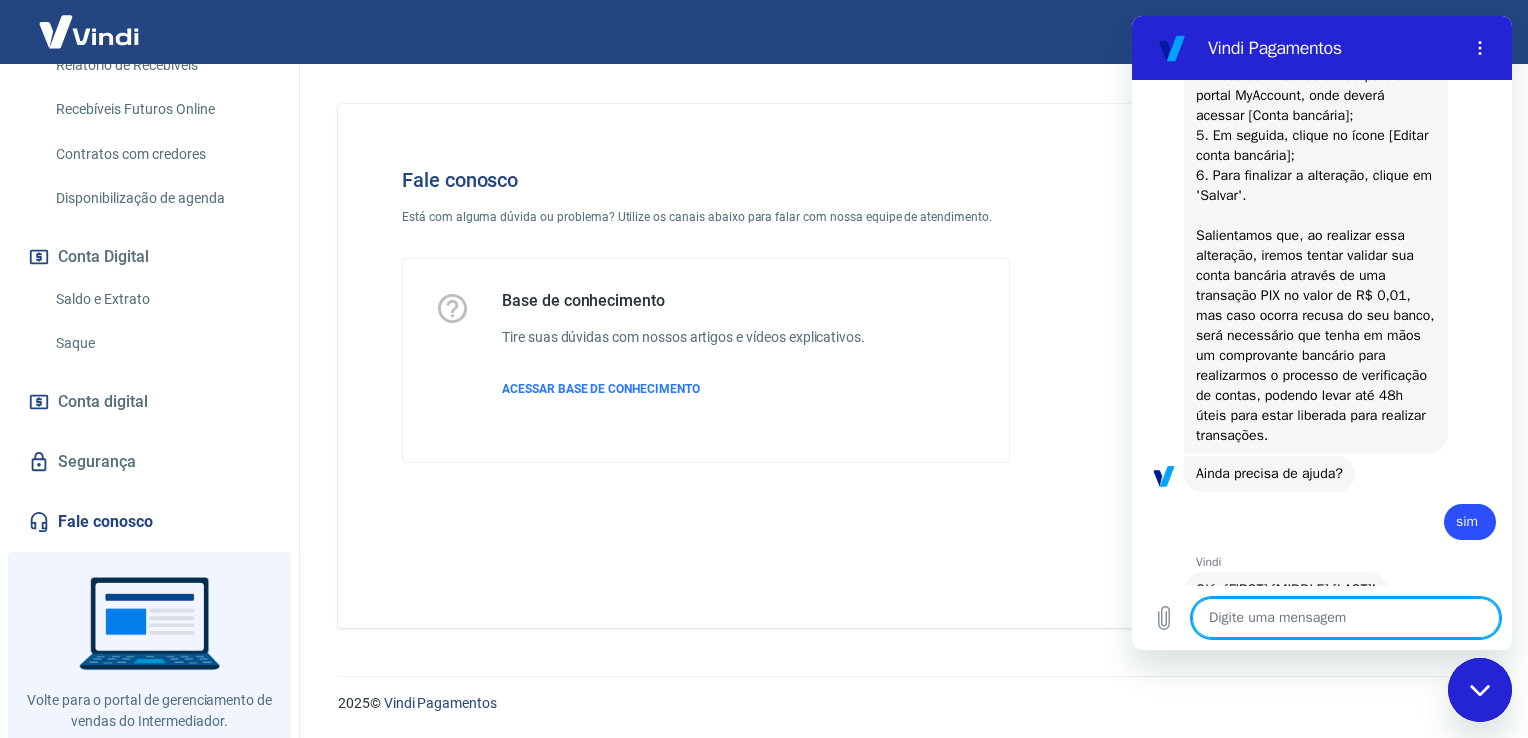 type on "x" 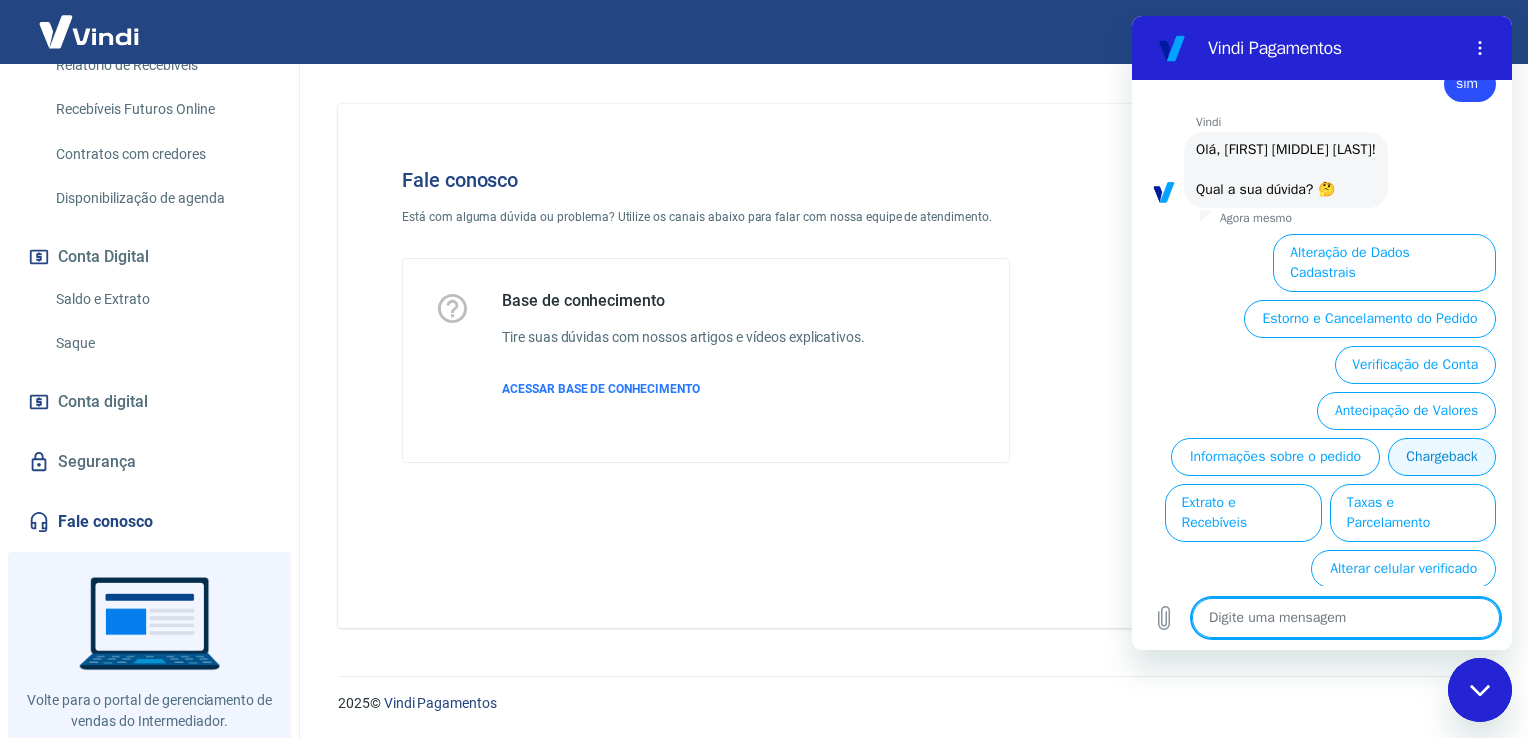 scroll, scrollTop: 909, scrollLeft: 0, axis: vertical 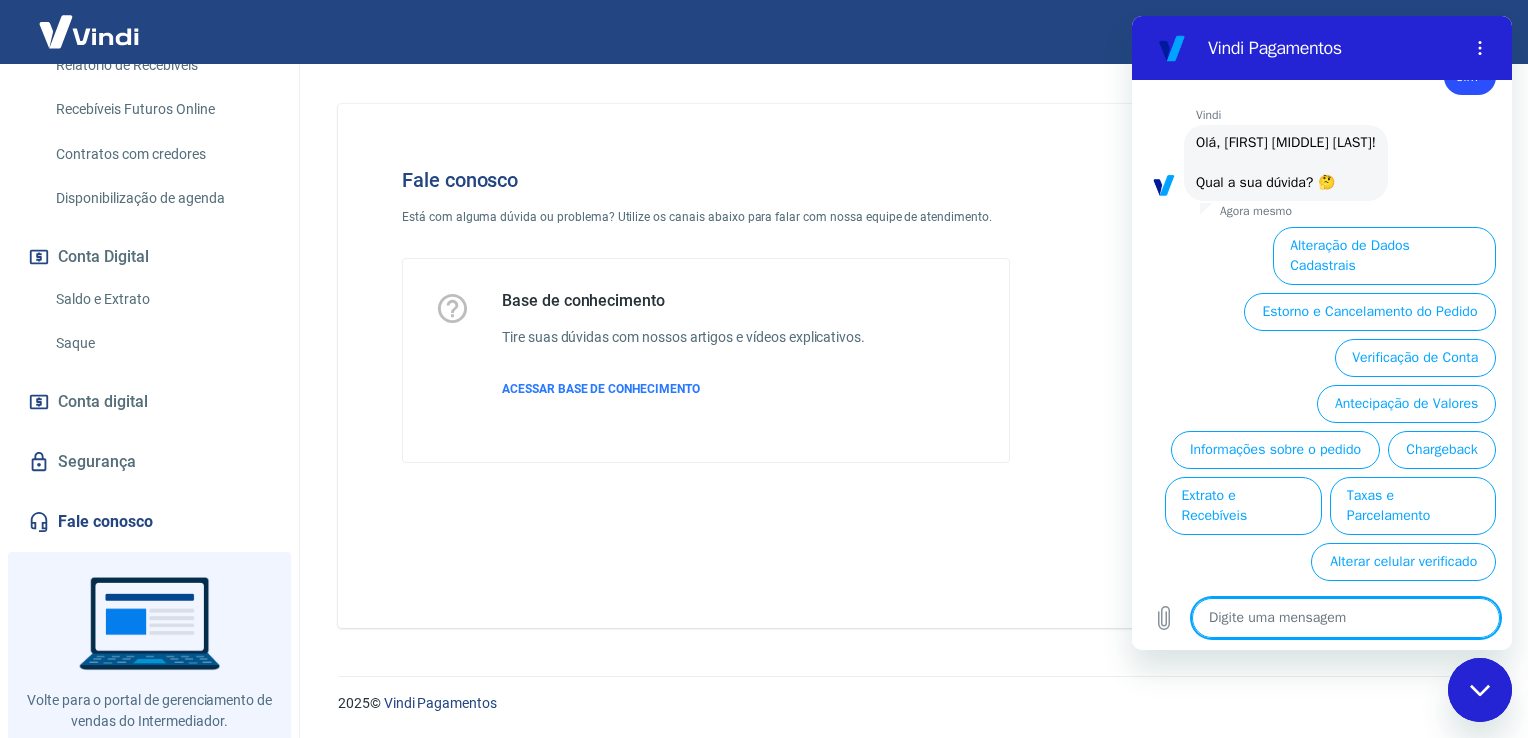 click at bounding box center (1346, 618) 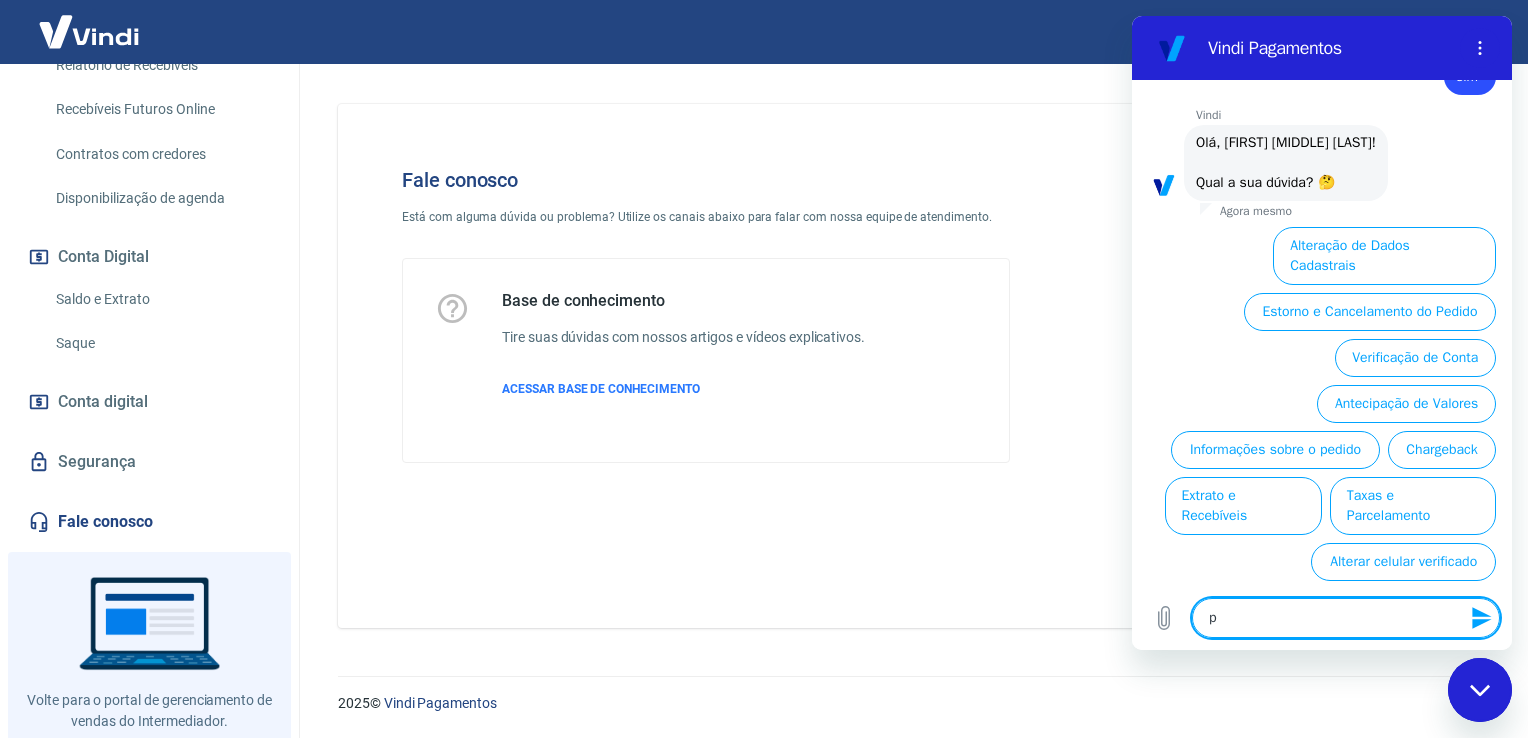 type on "pr" 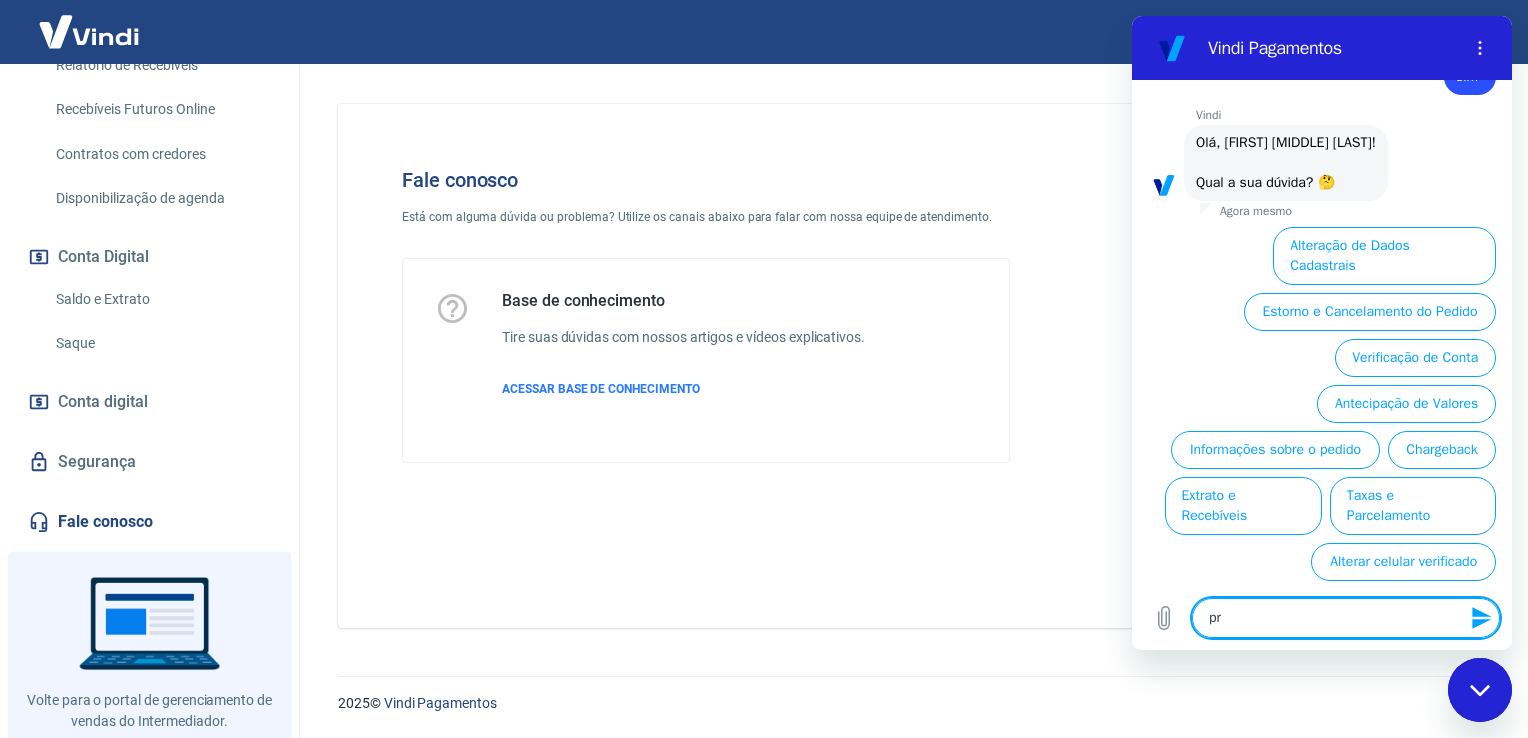 type on "pre" 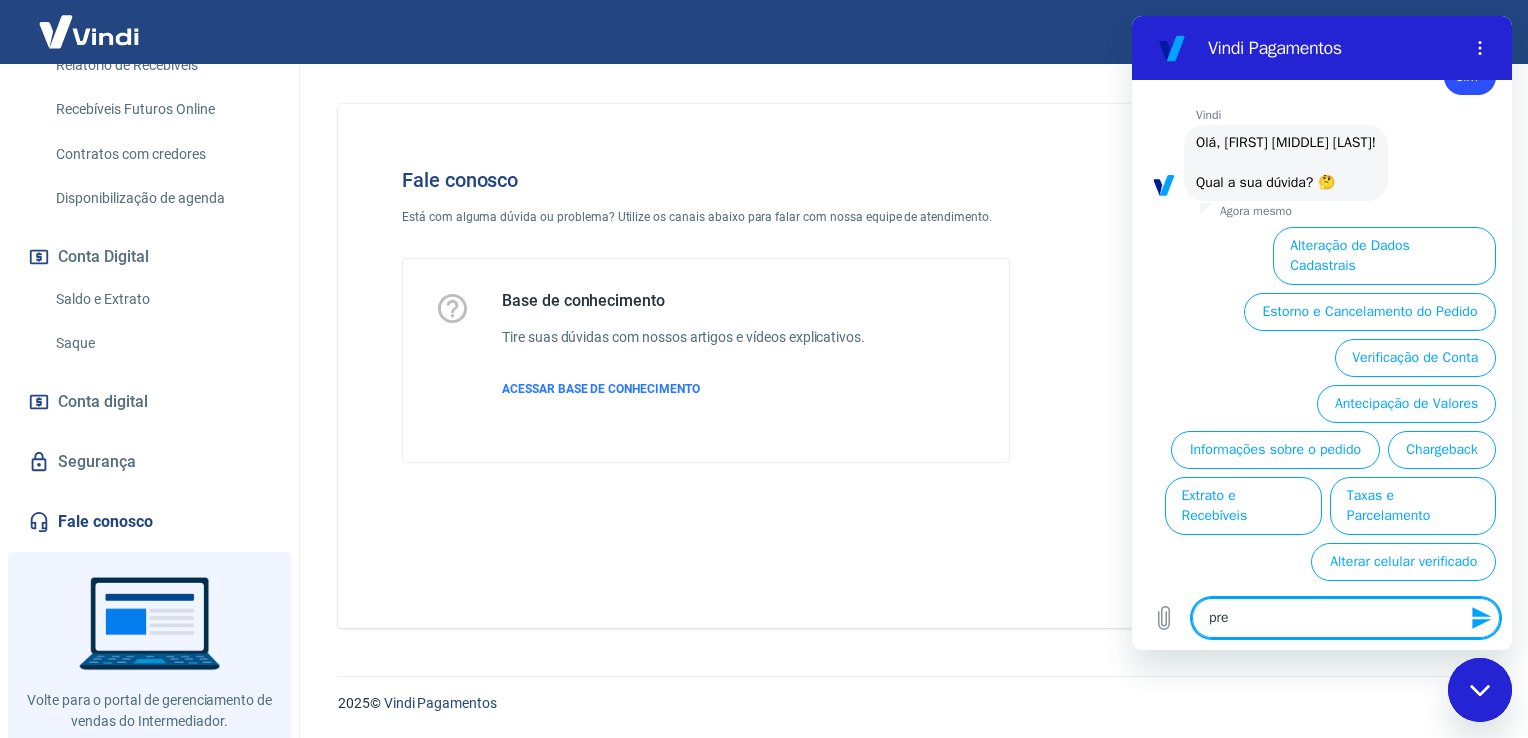 type on "prec" 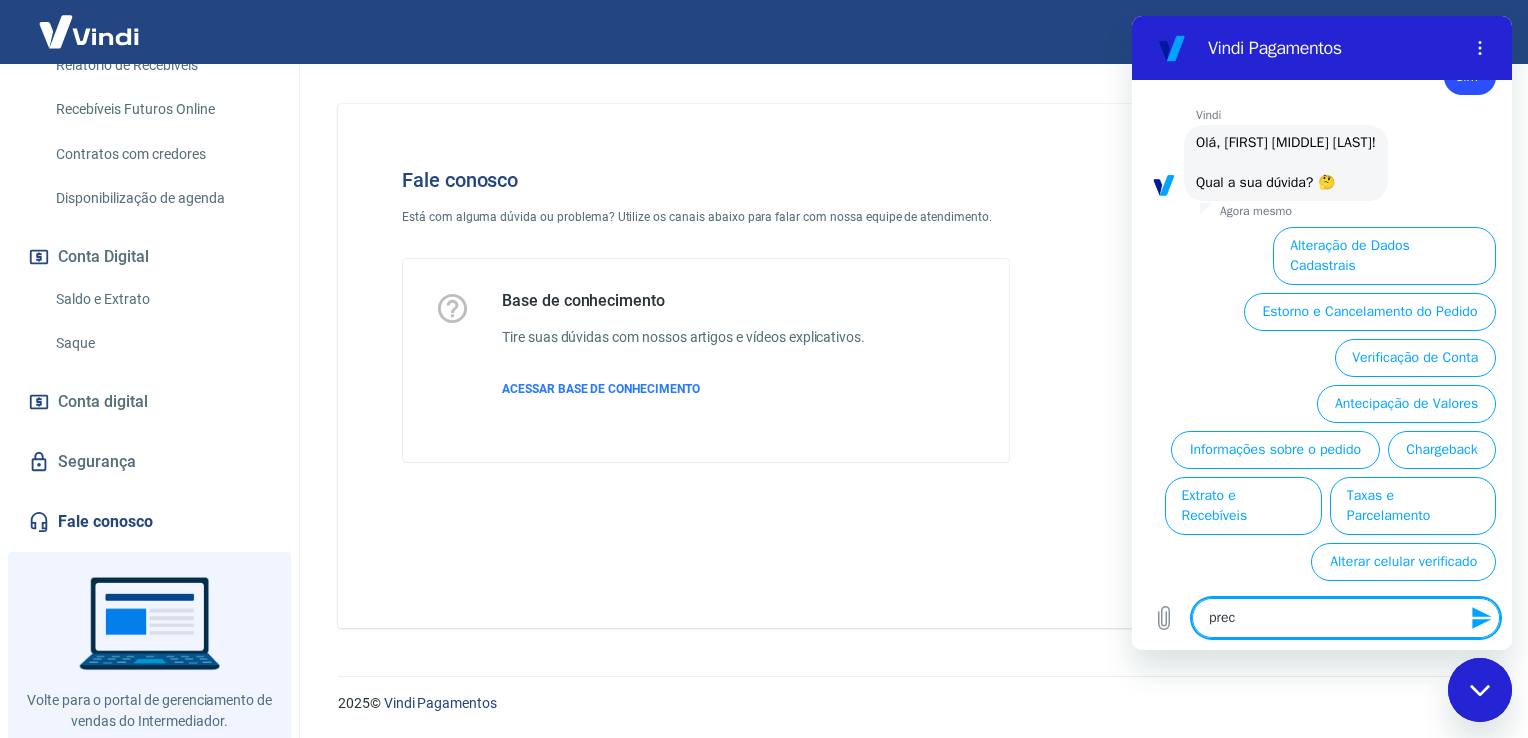 type on "preci" 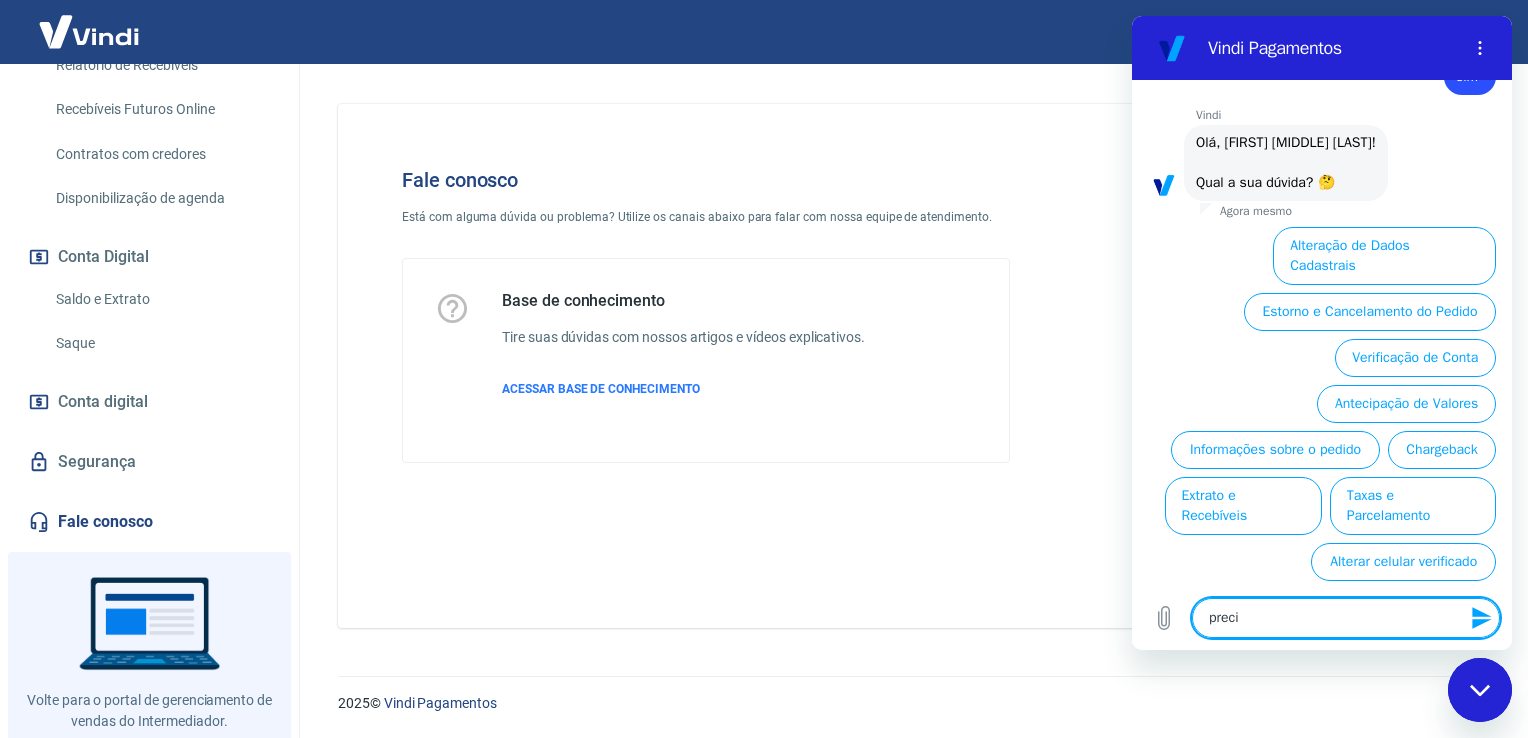 type on "precis" 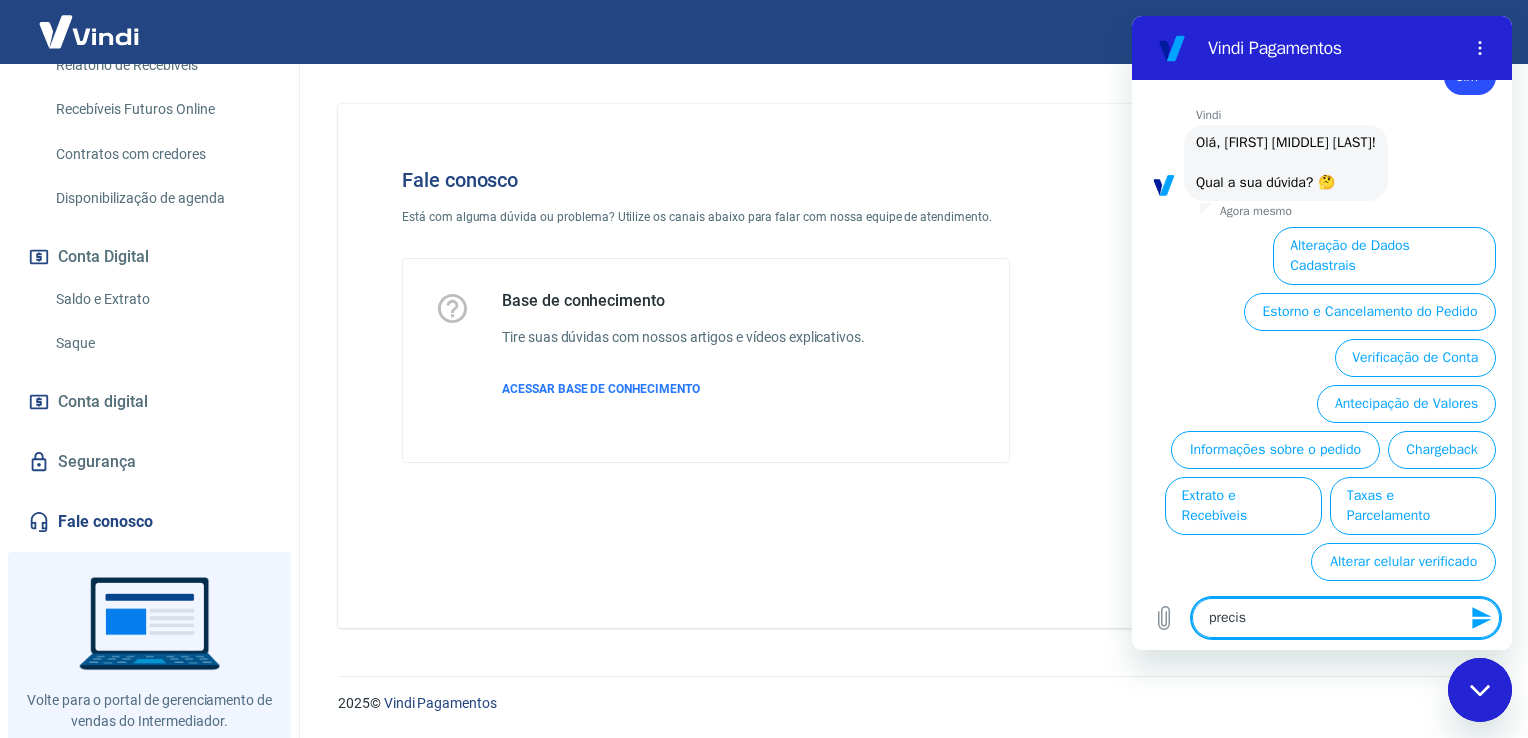 type on "preciso" 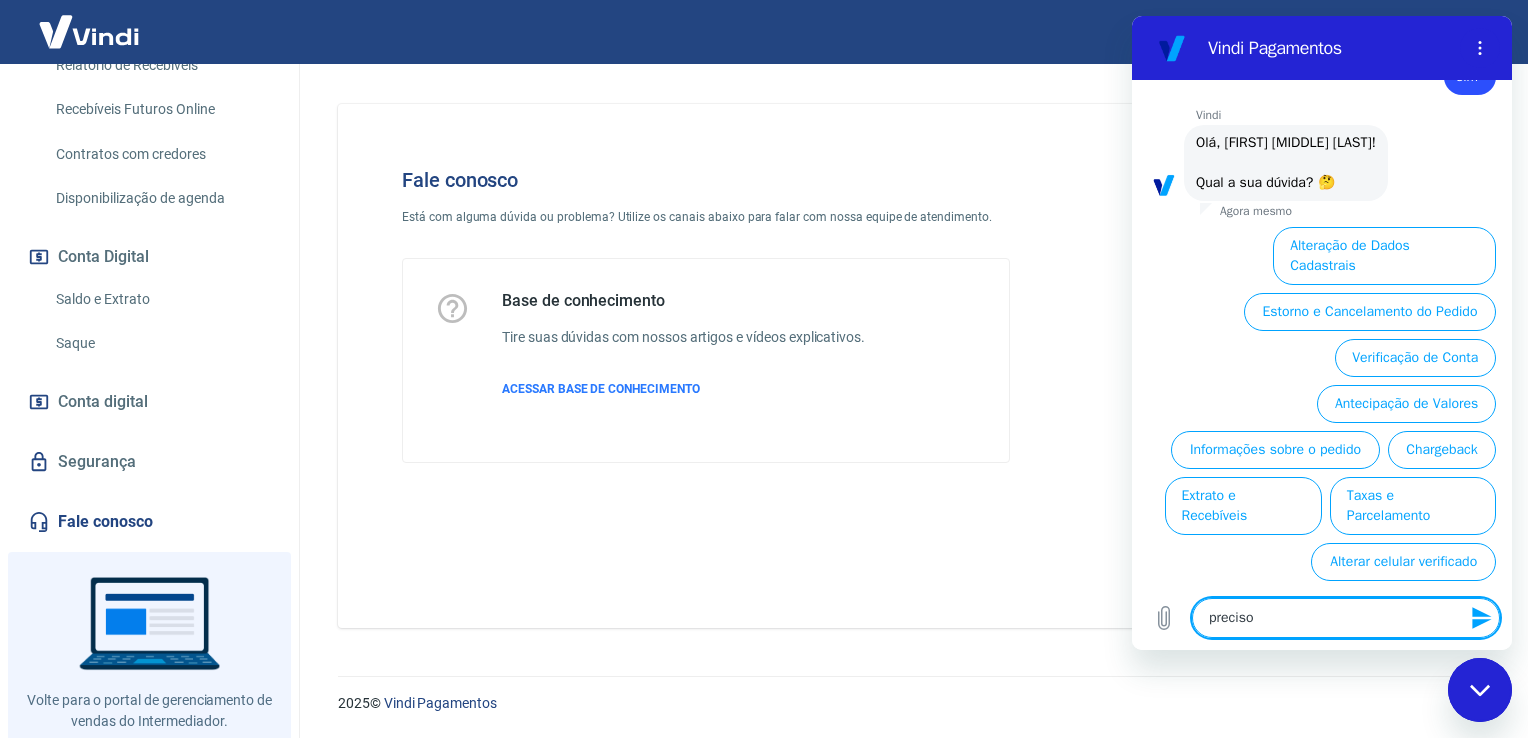 type on "preciso" 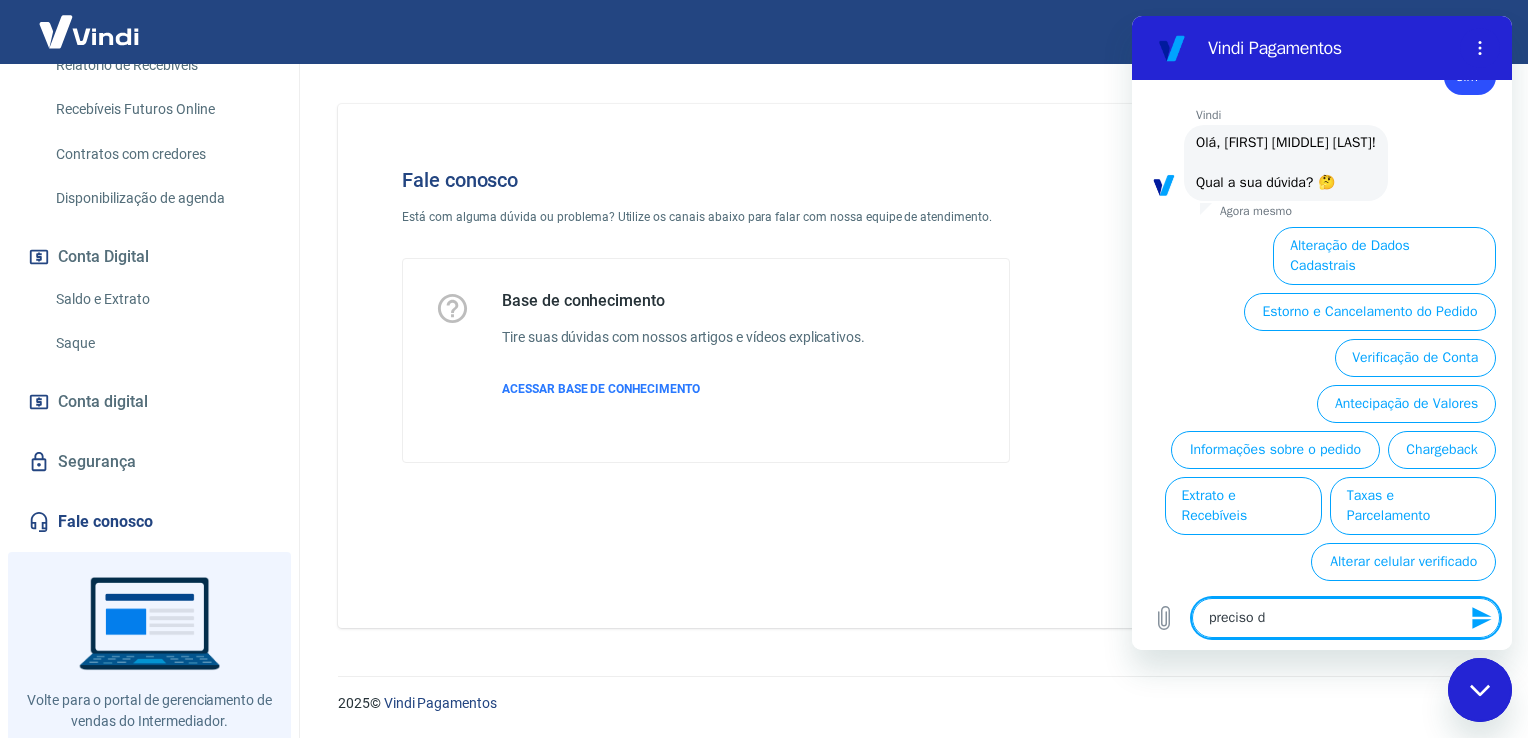 type on "preciso de" 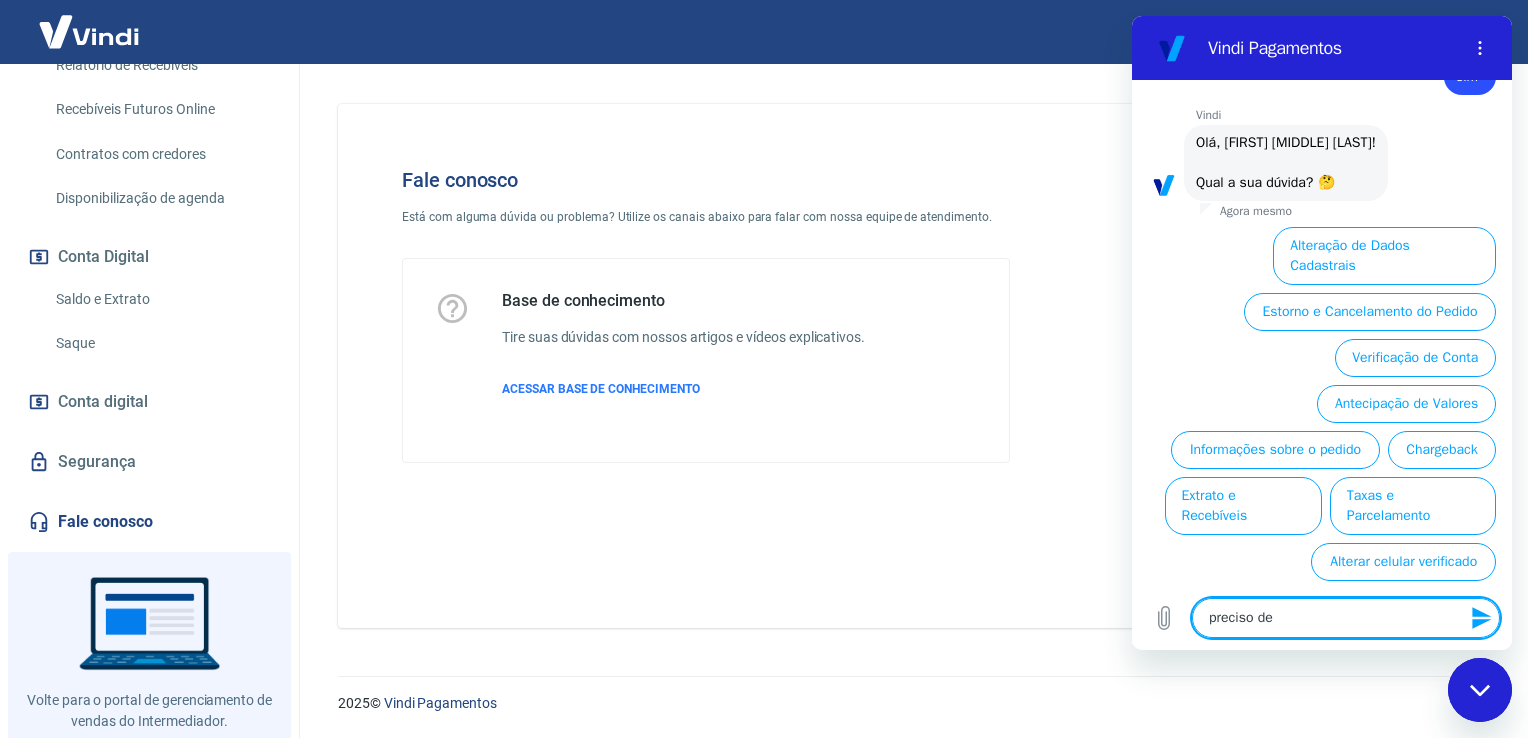 type on "preciso de" 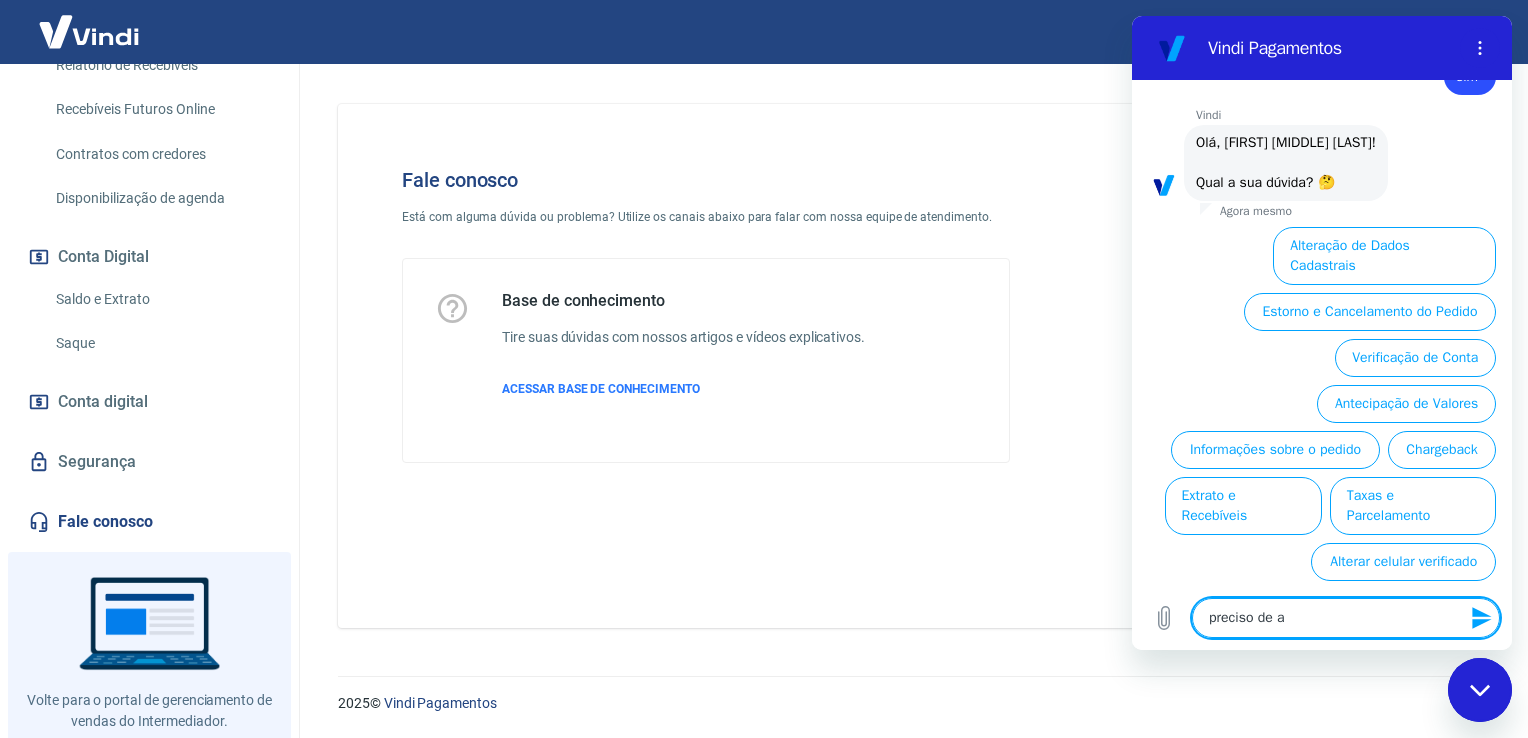 type on "preciso de at" 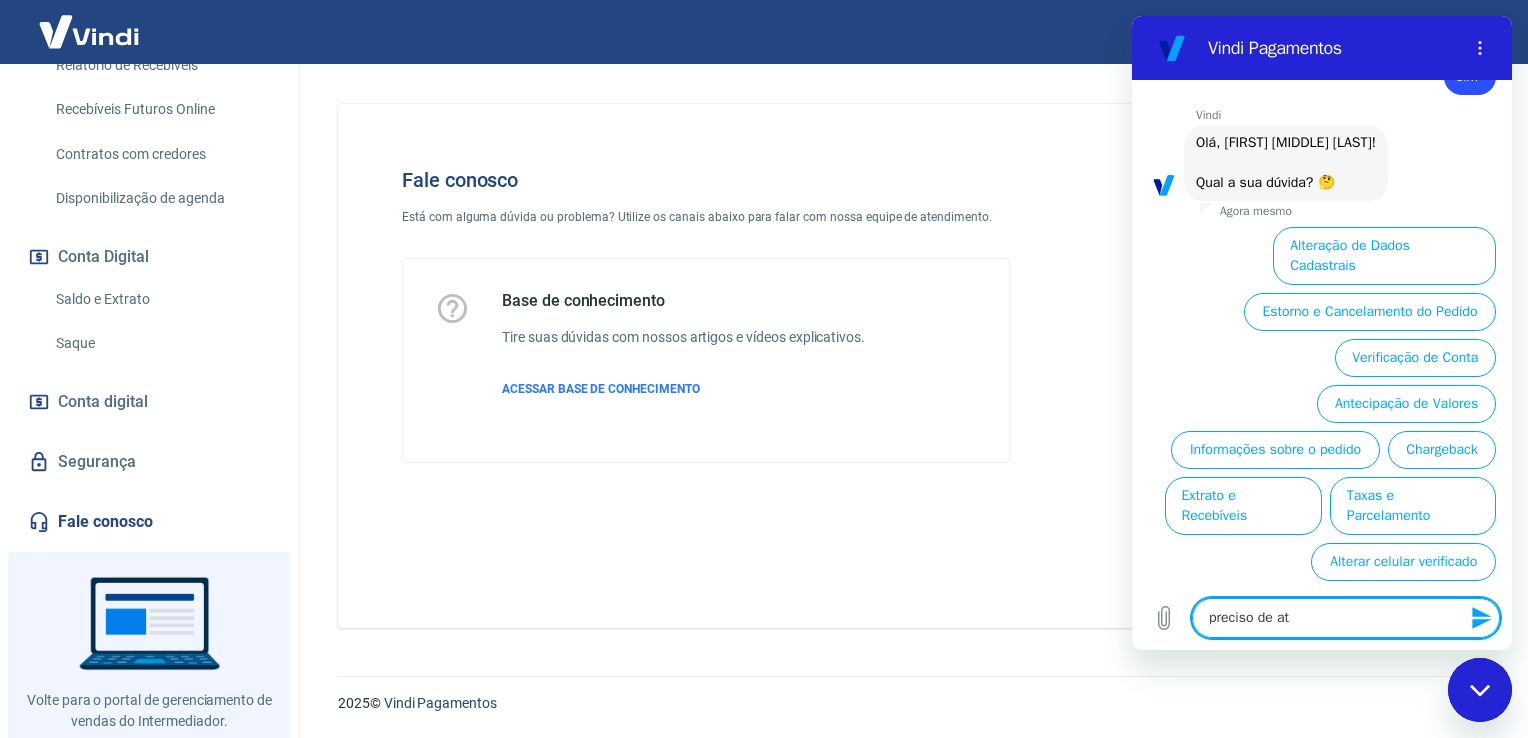 type on "preciso de ate" 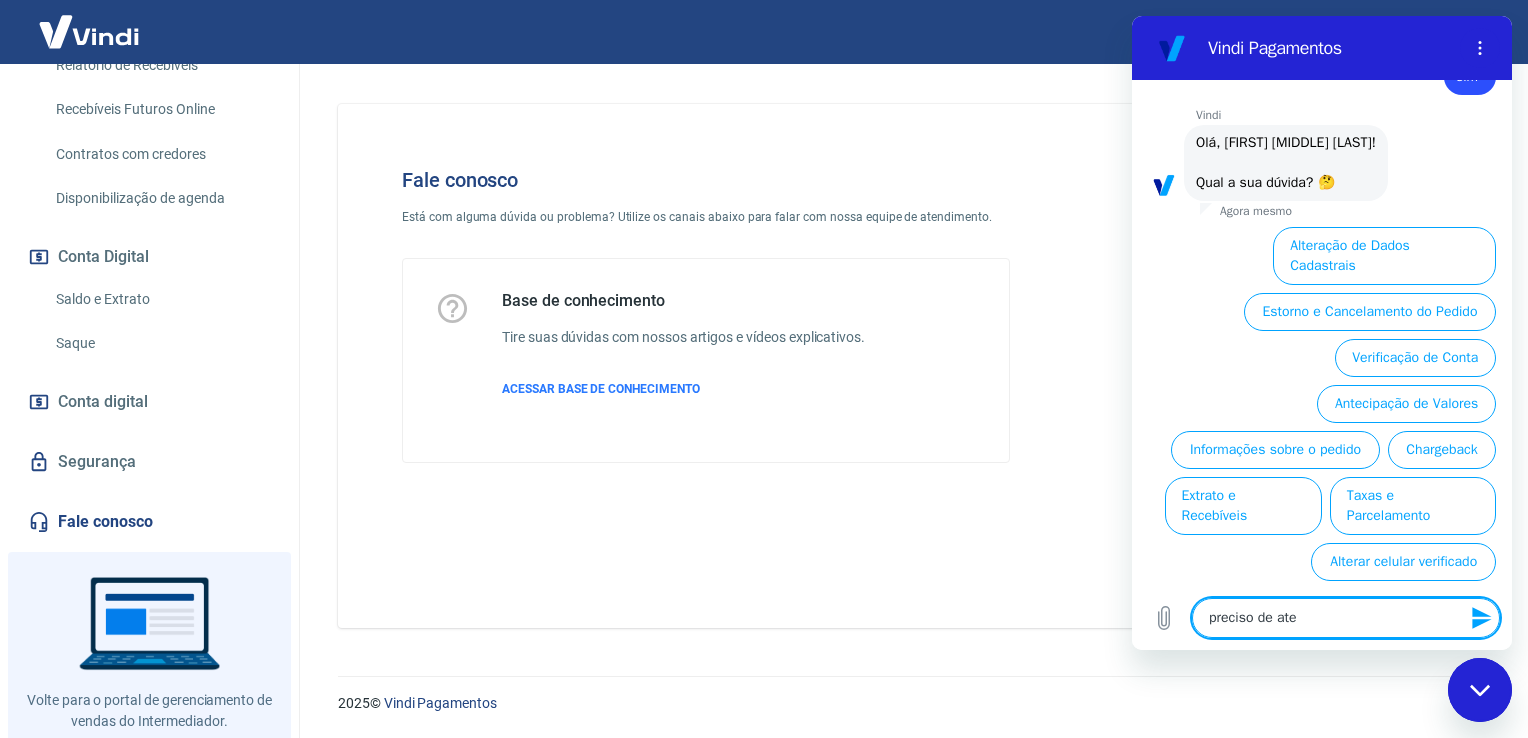 type on "preciso de aten" 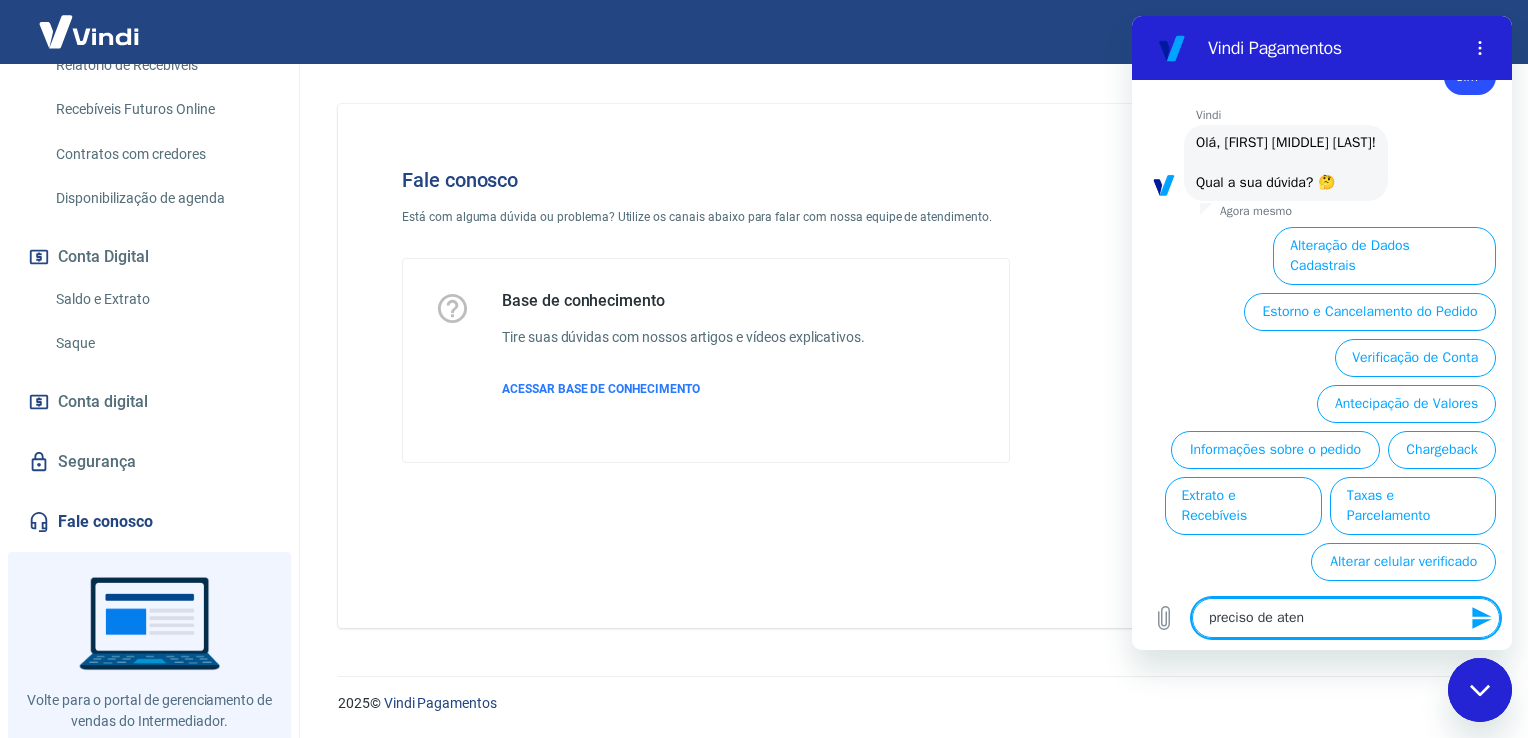 type on "preciso de atend" 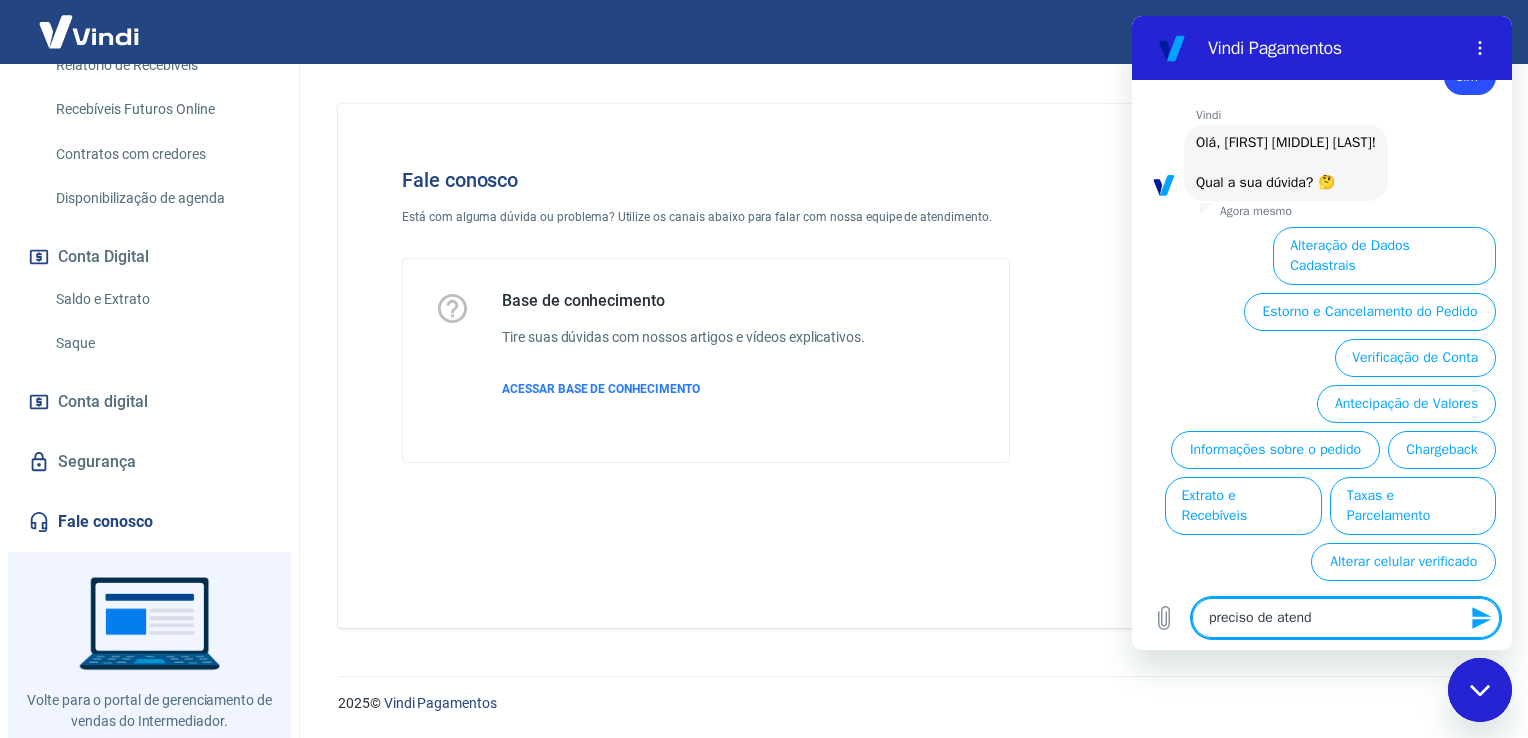 type on "preciso de atende" 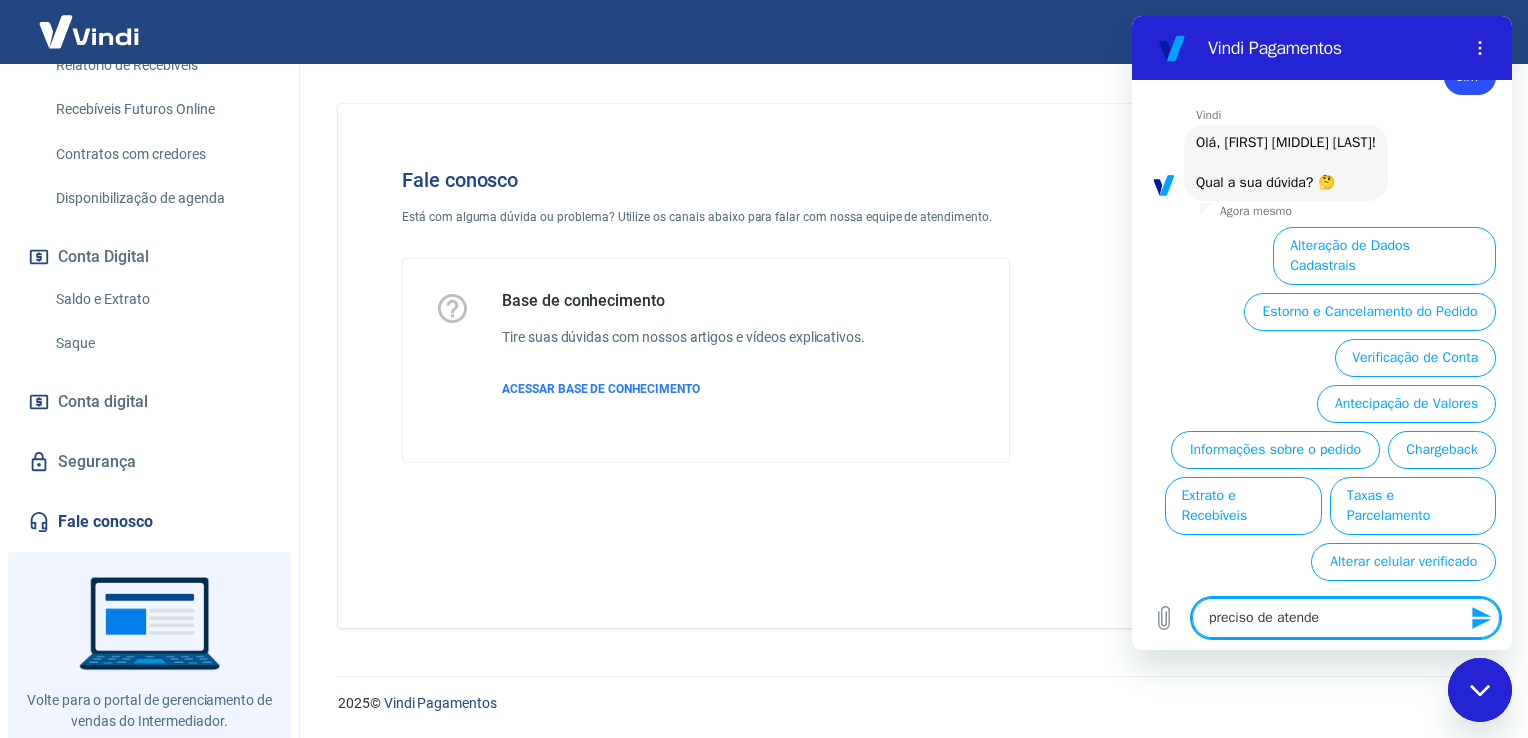 type on "preciso de atenden" 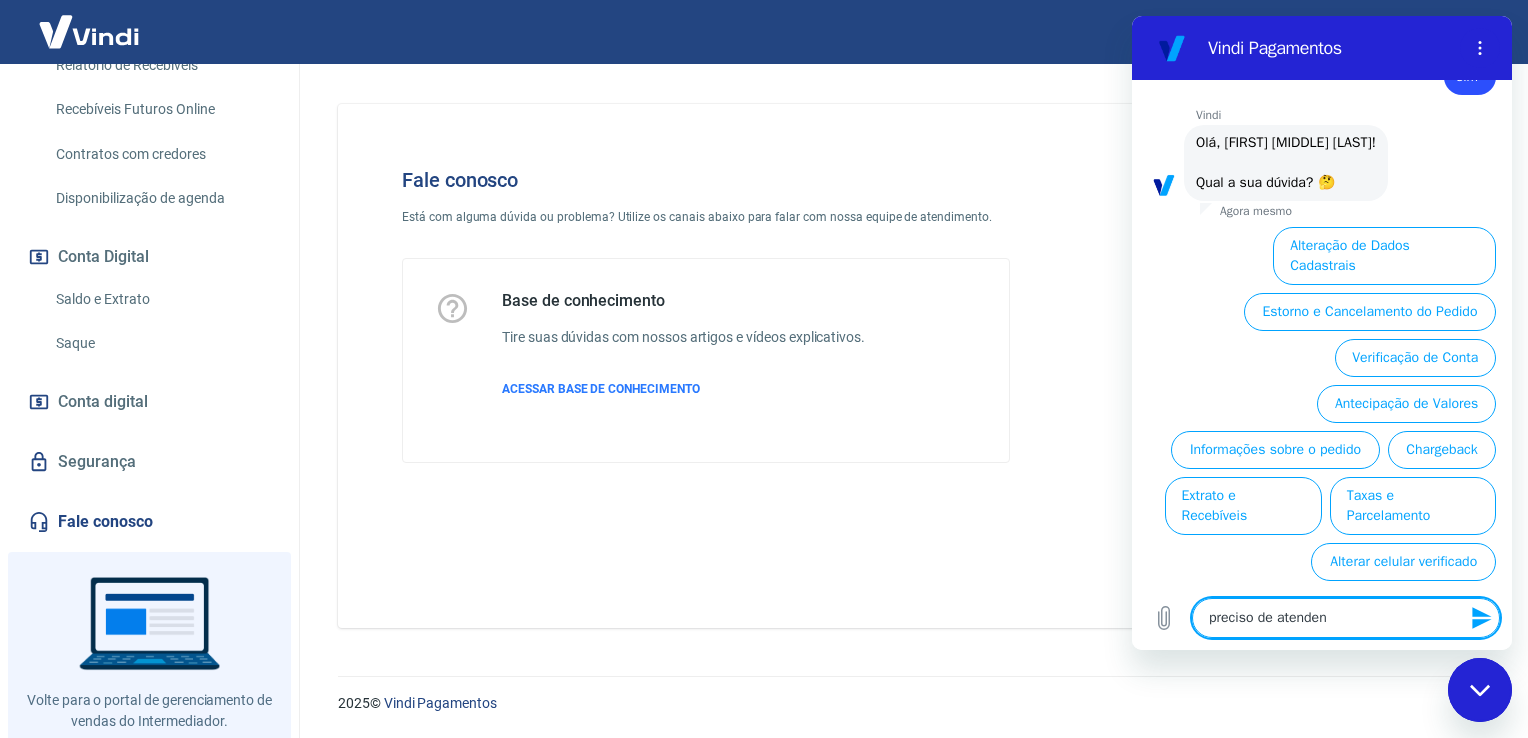type on "preciso de atendent" 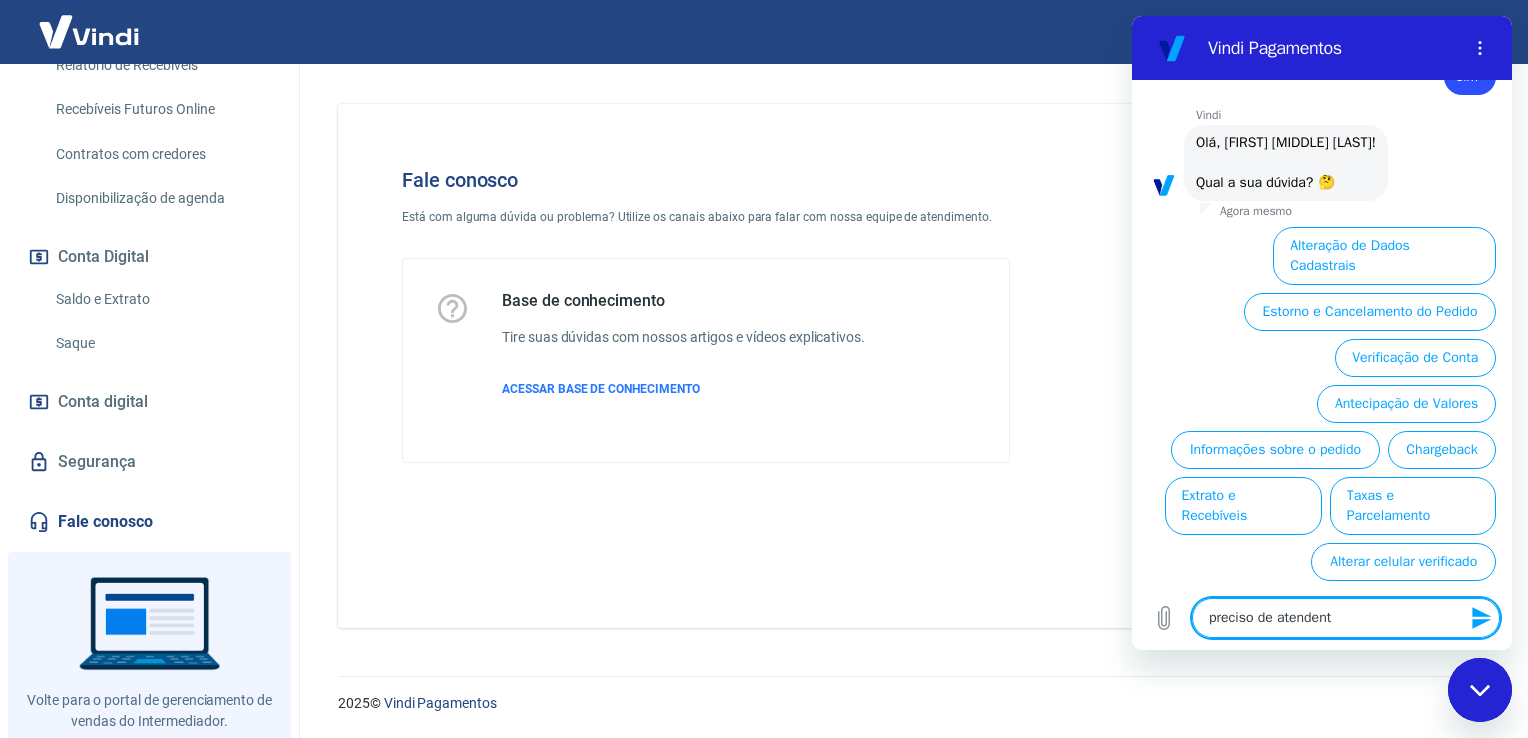 type on "preciso de atendente" 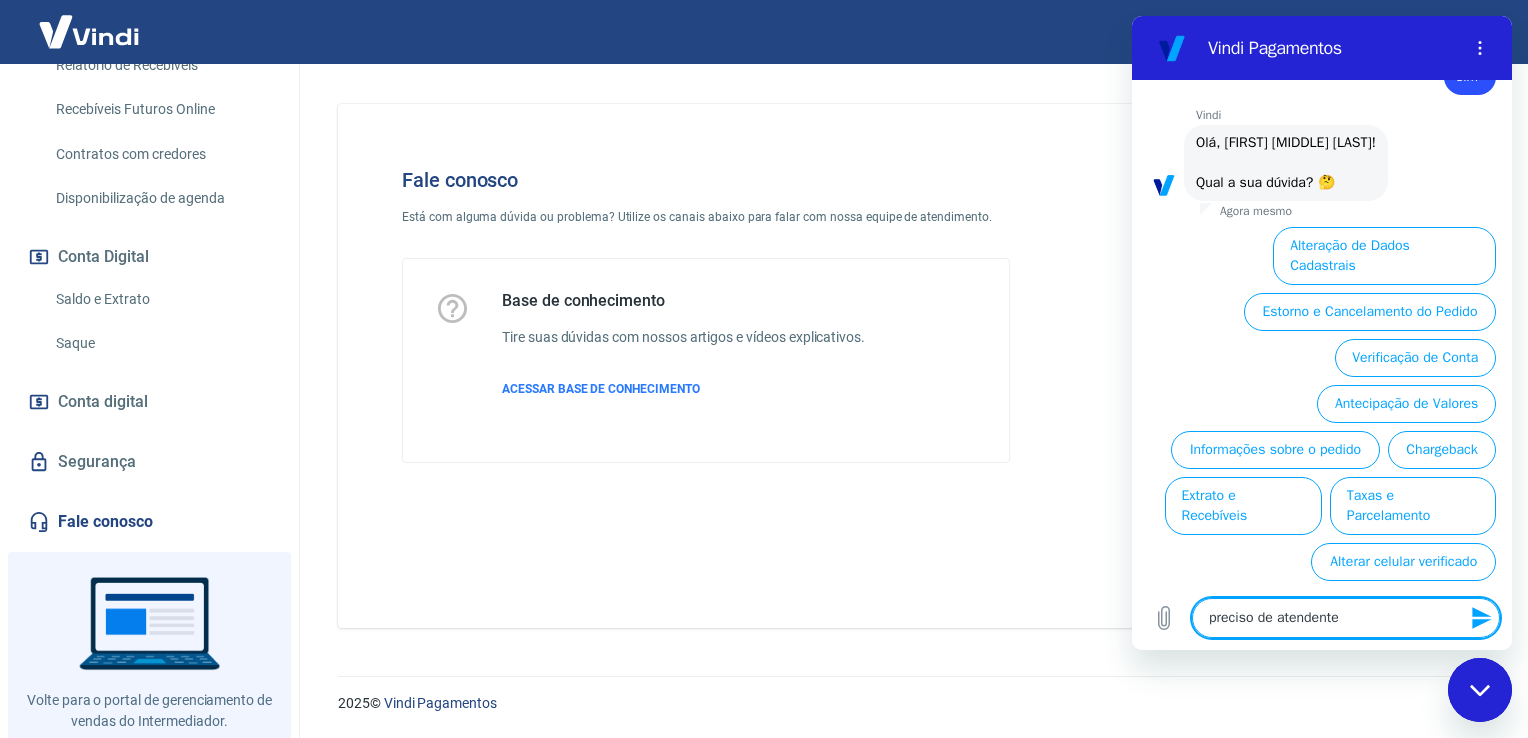 type 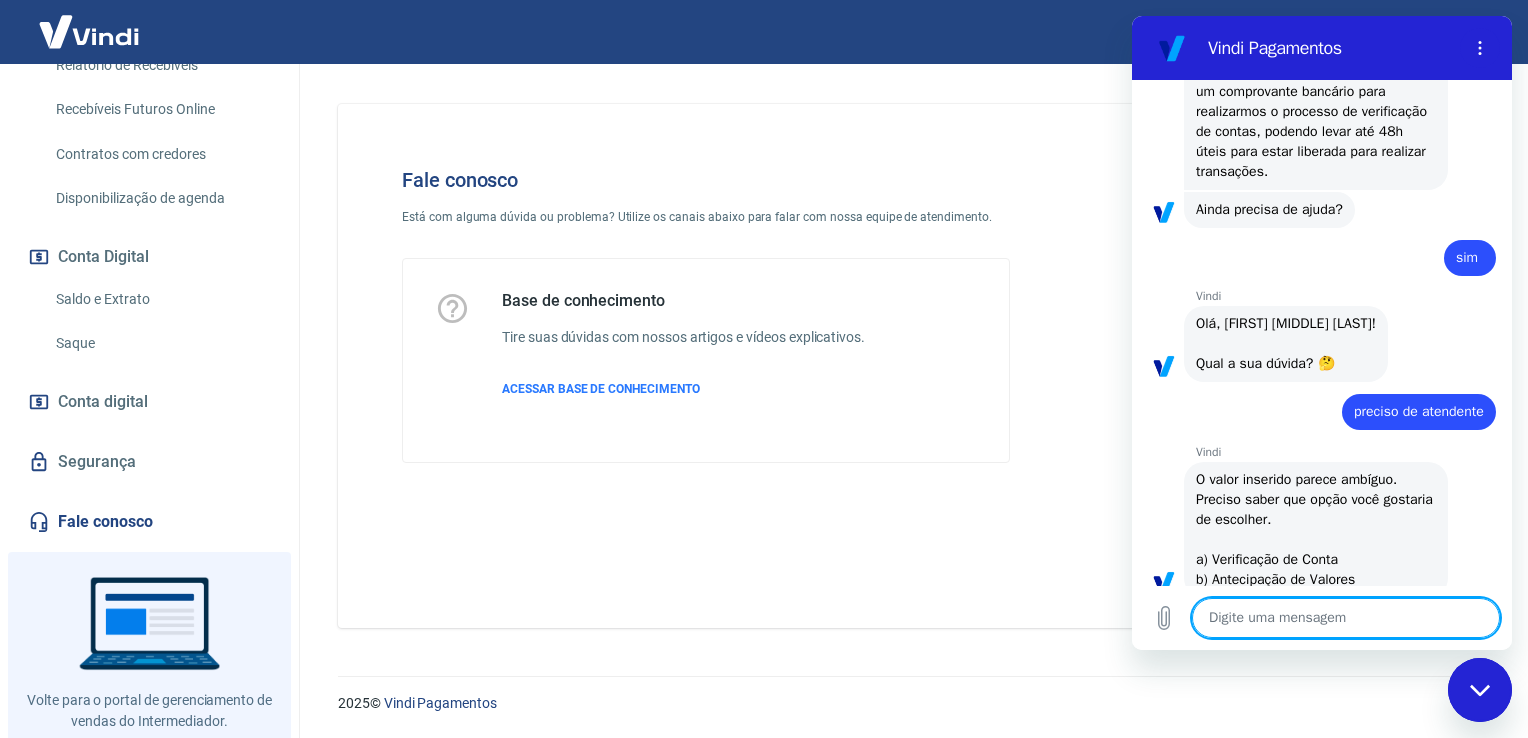 type on "x" 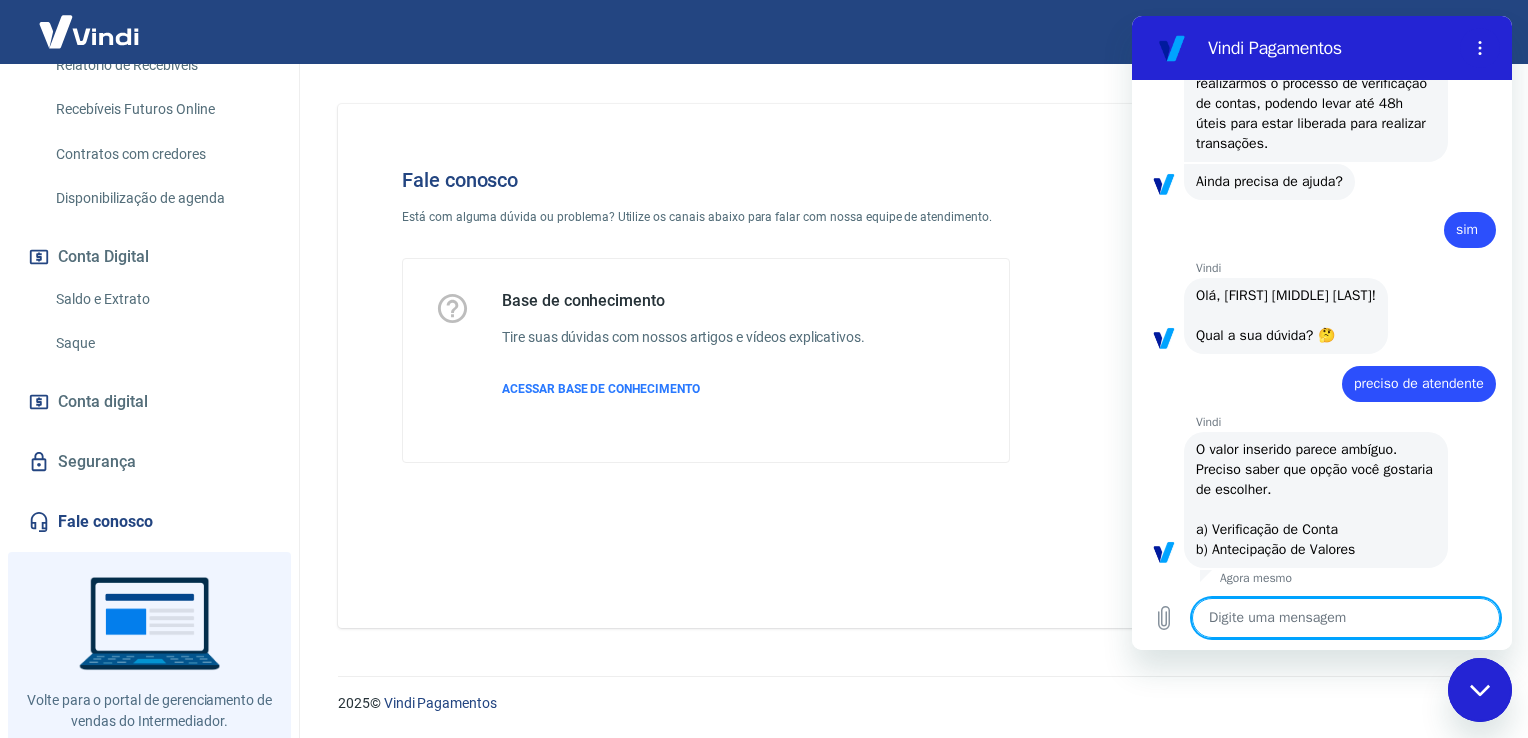 scroll, scrollTop: 758, scrollLeft: 0, axis: vertical 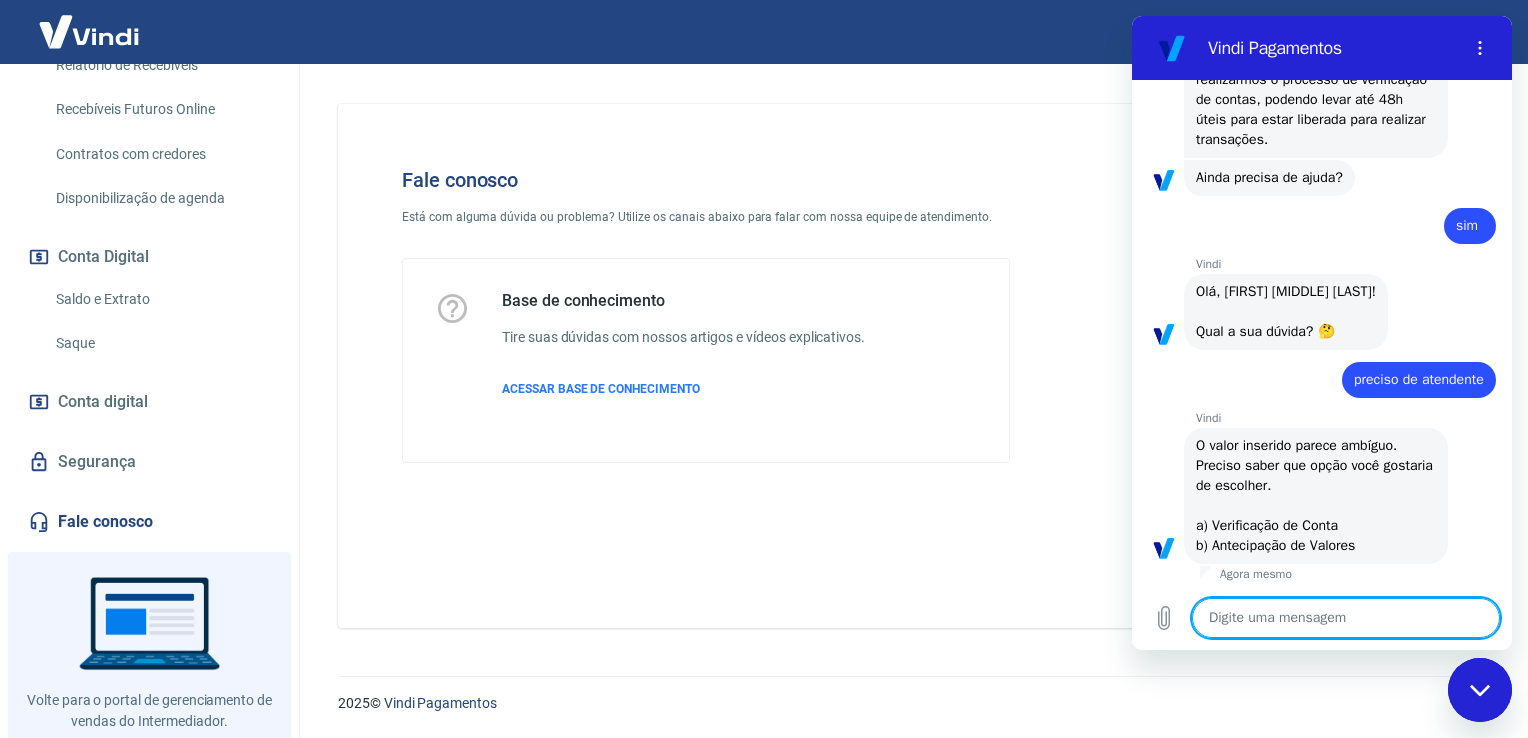 type on "a" 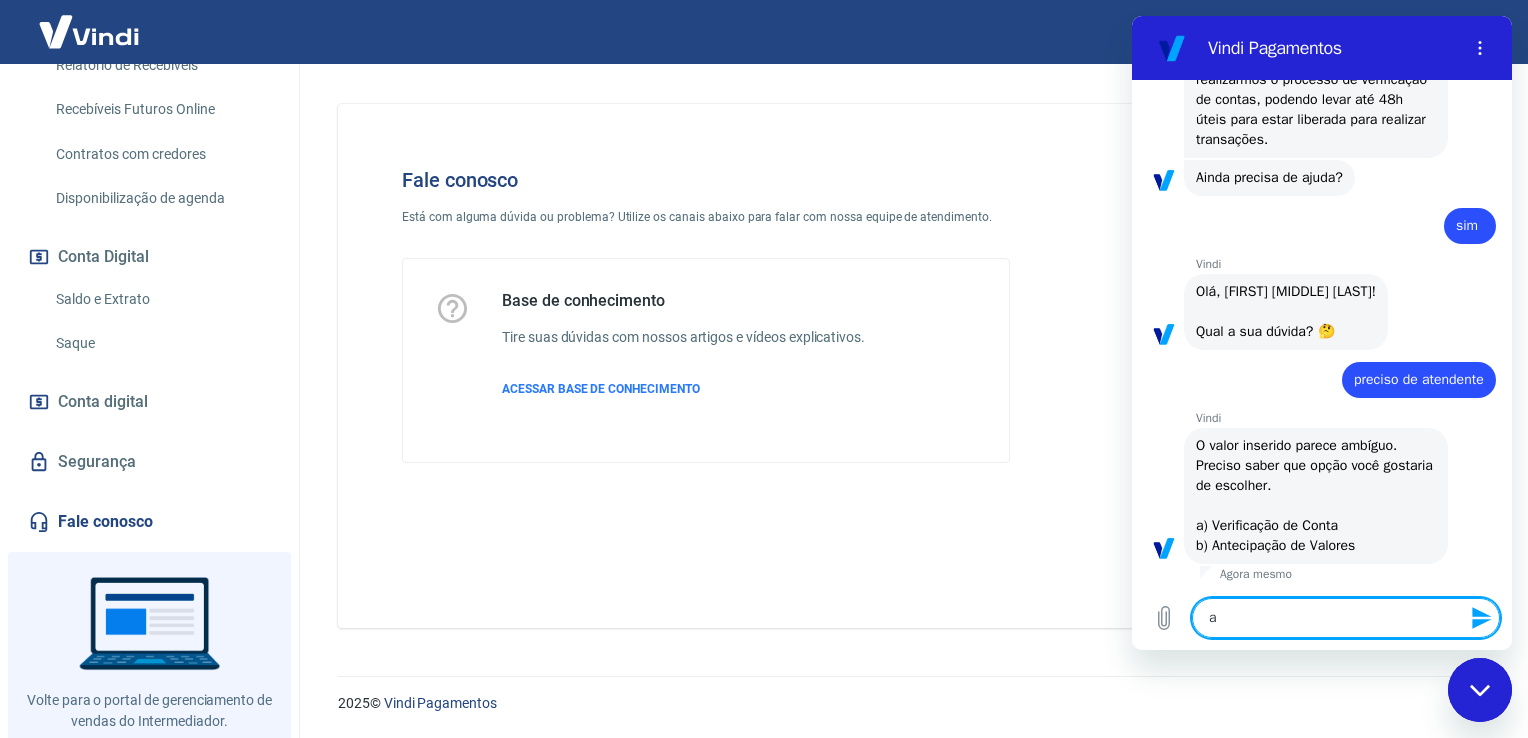 type 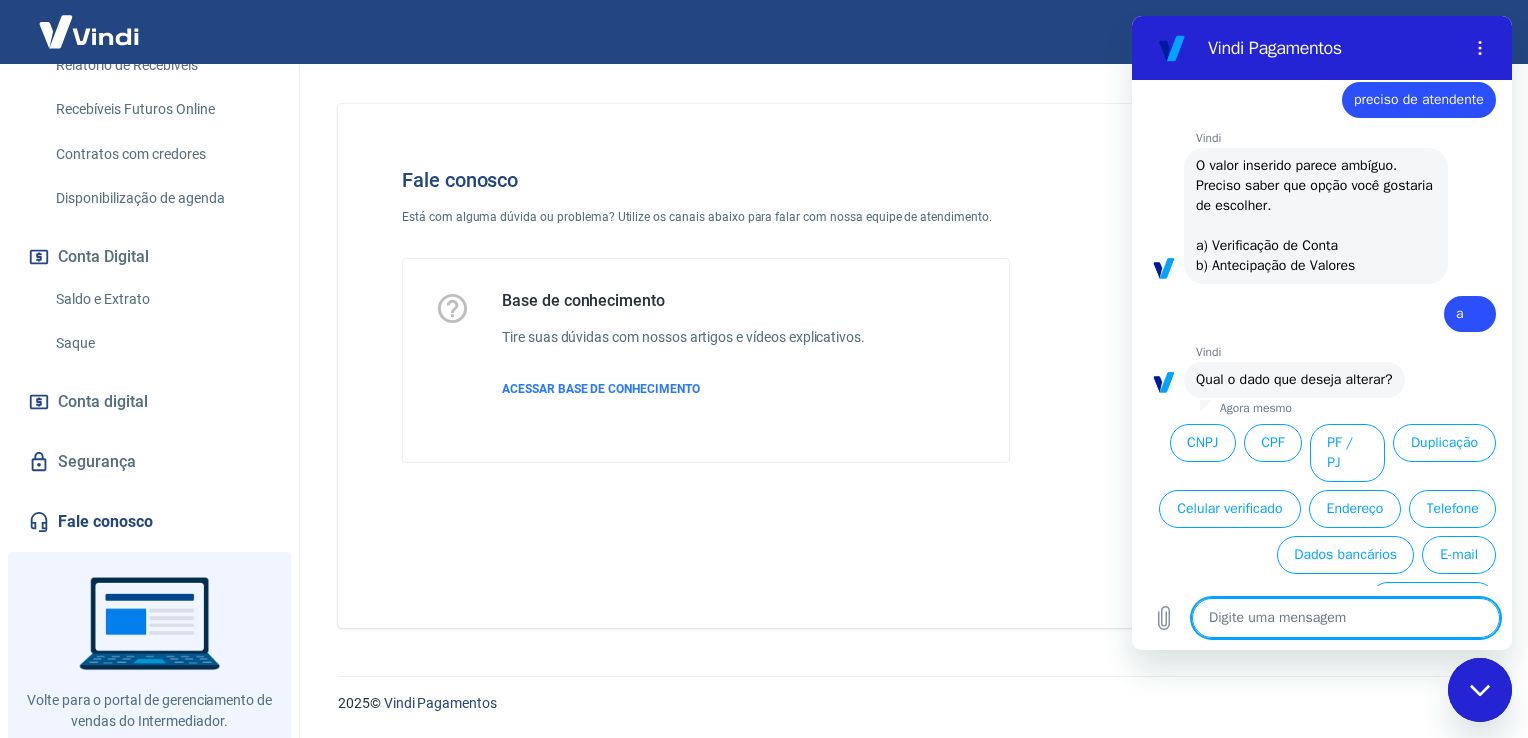 scroll, scrollTop: 1055, scrollLeft: 0, axis: vertical 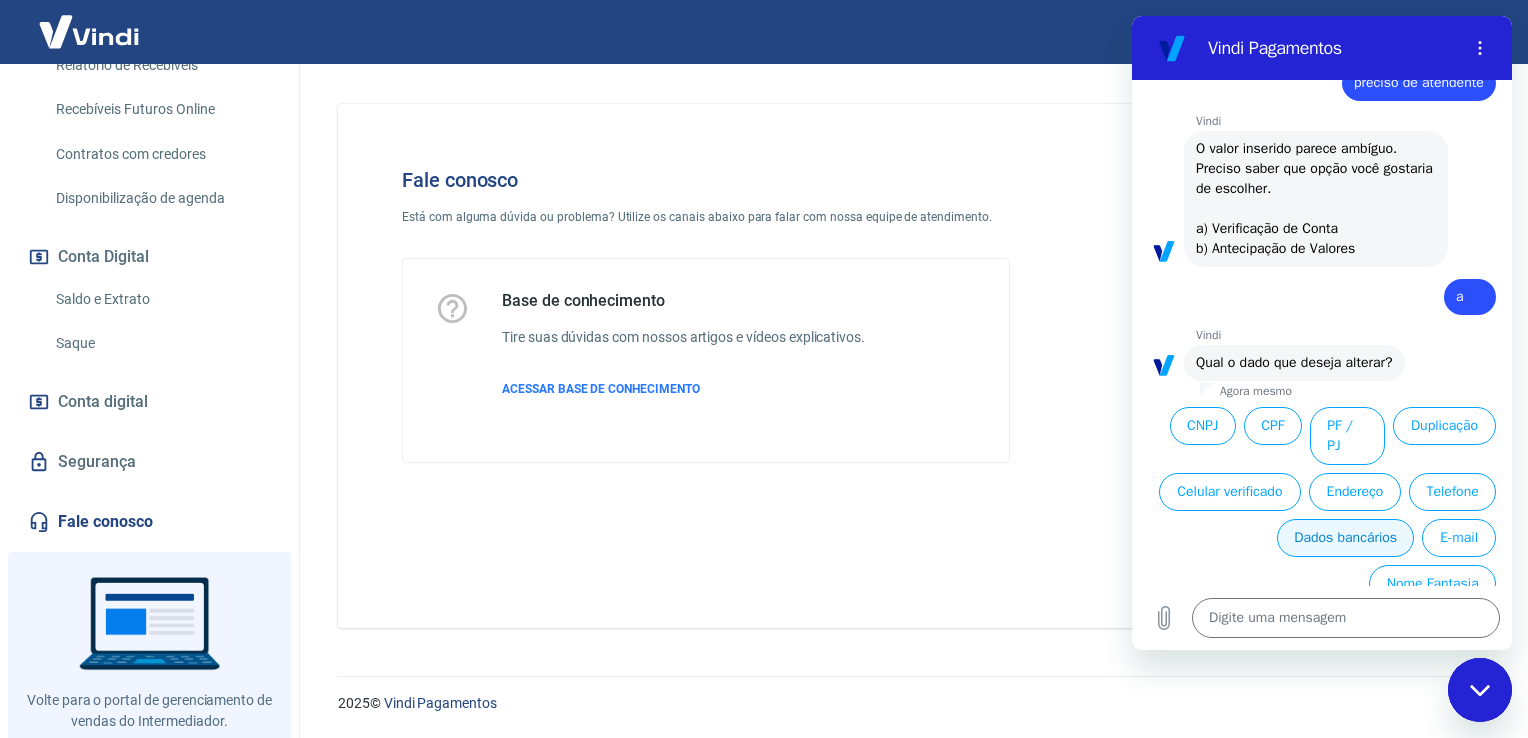 click on "Dados bancários" at bounding box center (1345, 538) 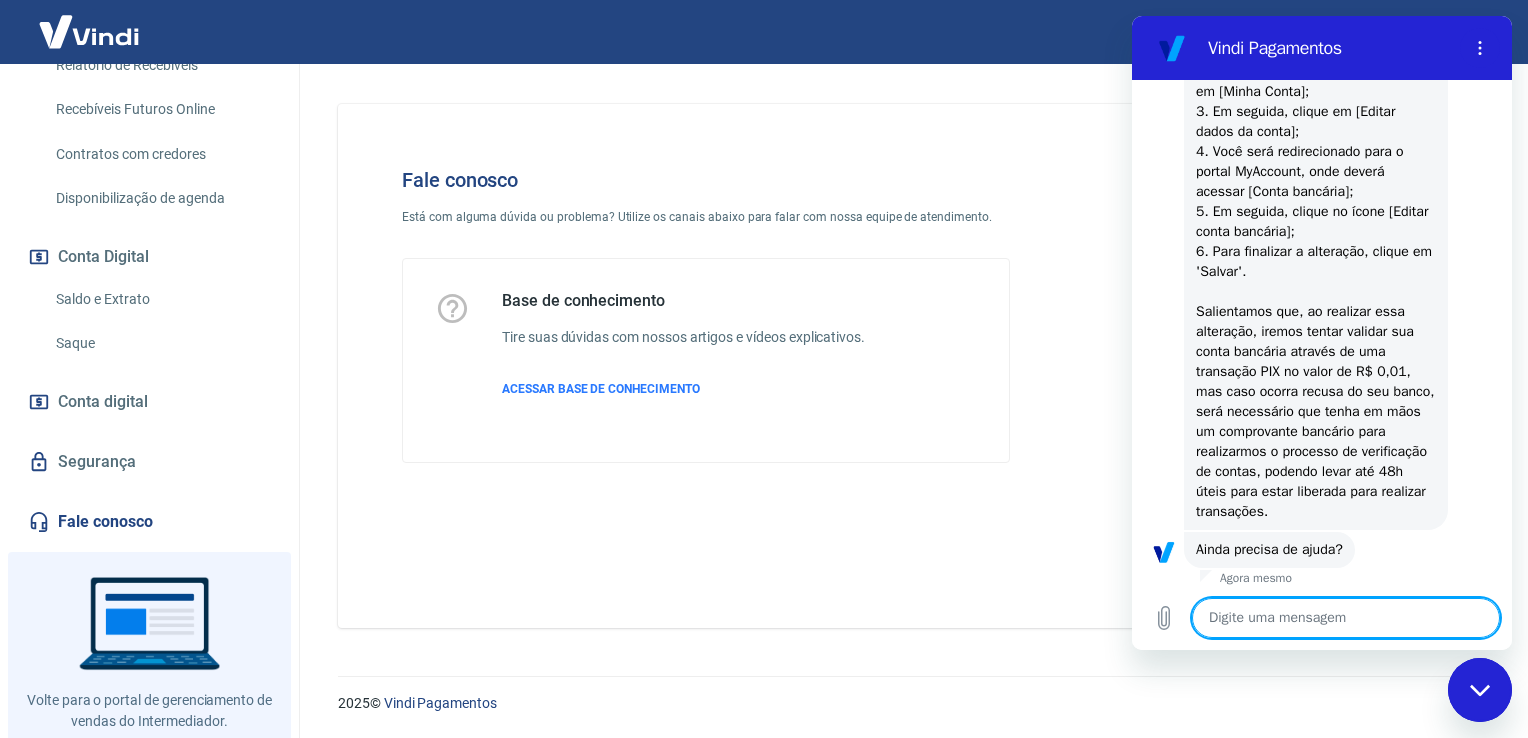 scroll, scrollTop: 1610, scrollLeft: 0, axis: vertical 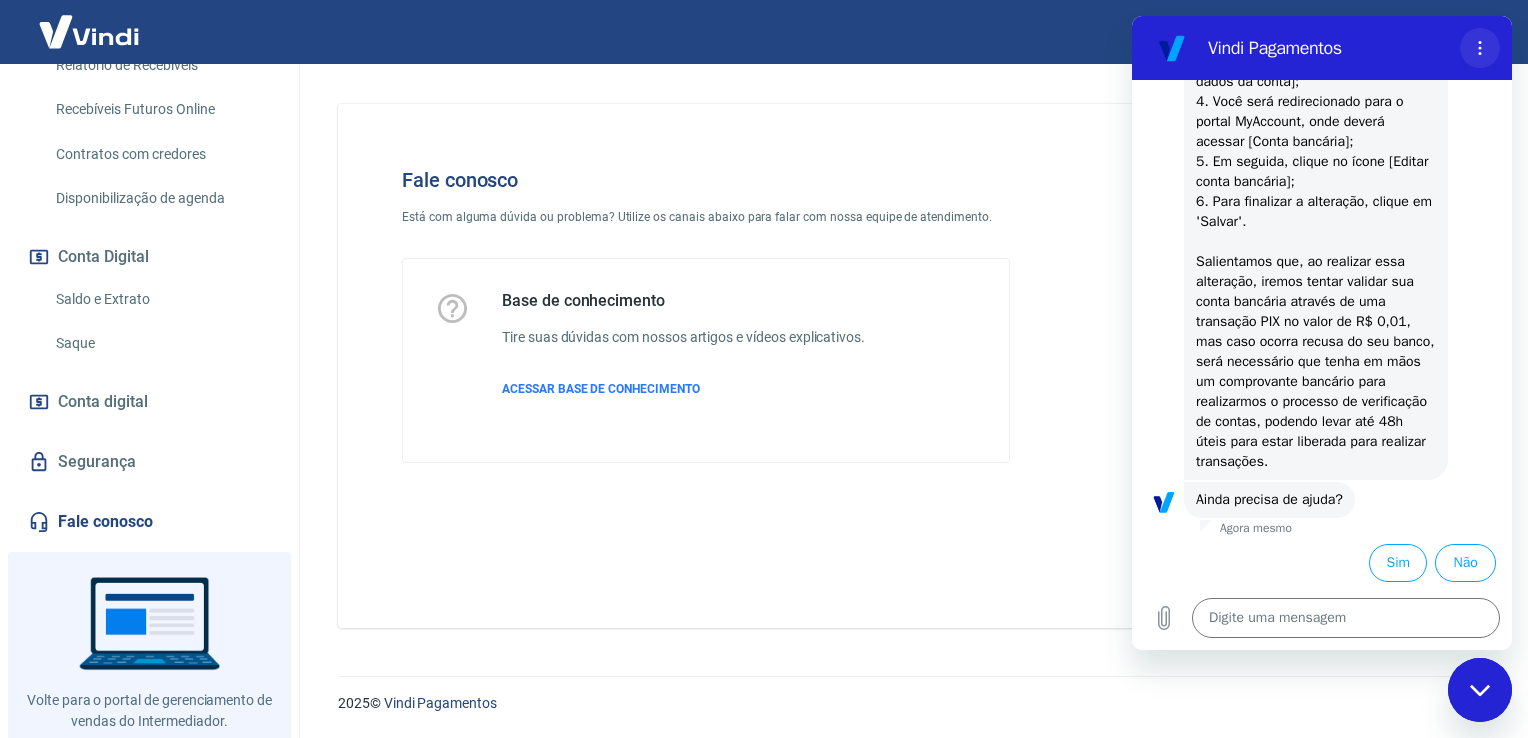 click 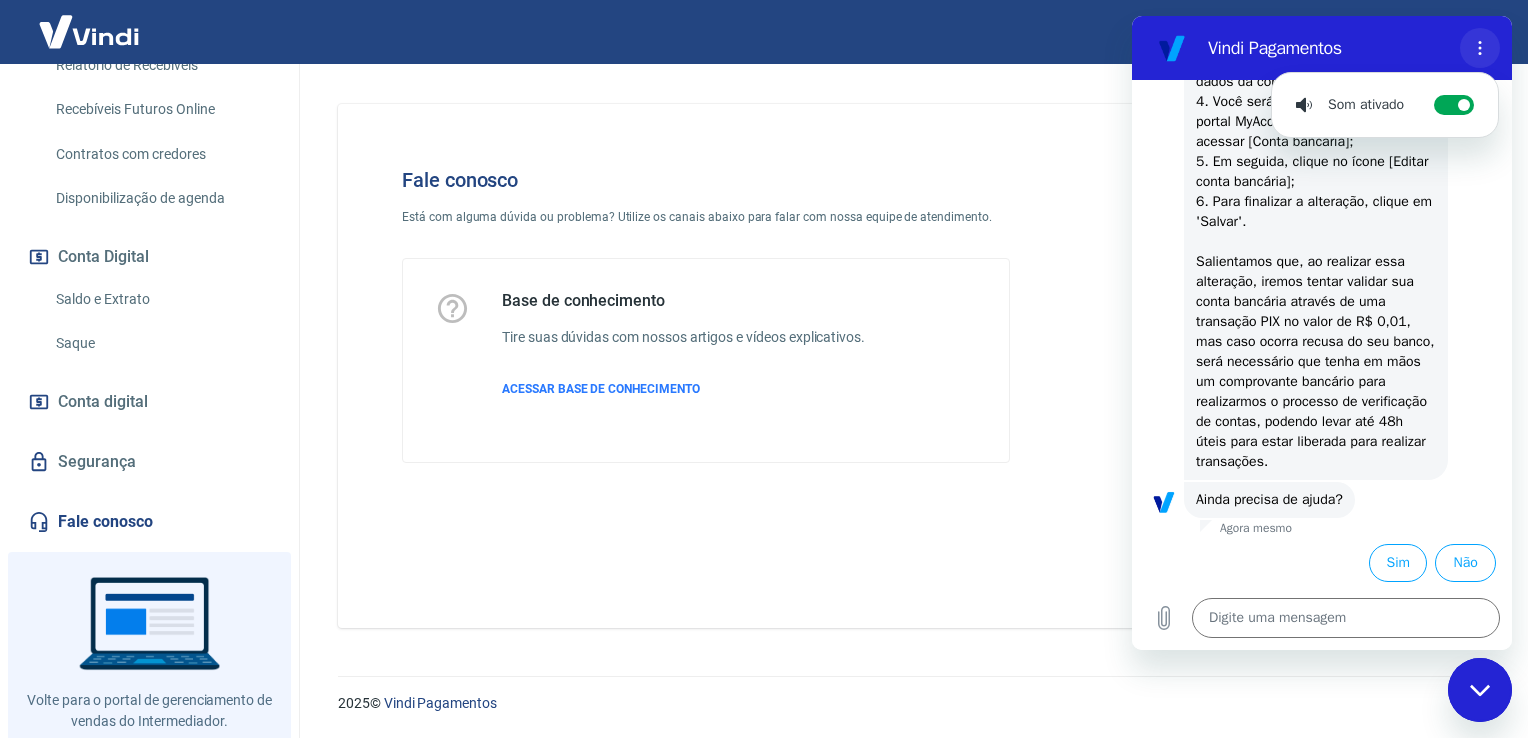 click 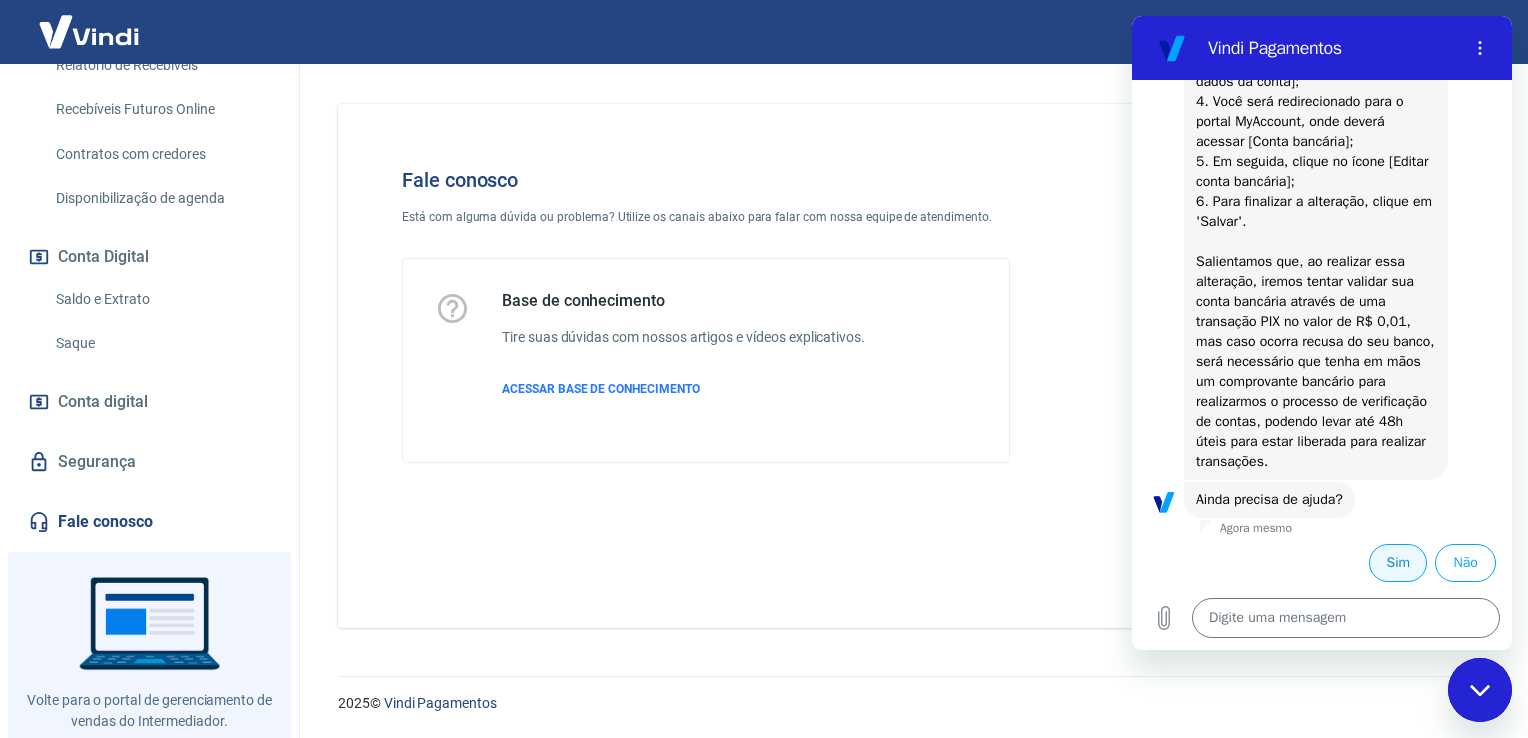 click on "Sim" at bounding box center [1398, 563] 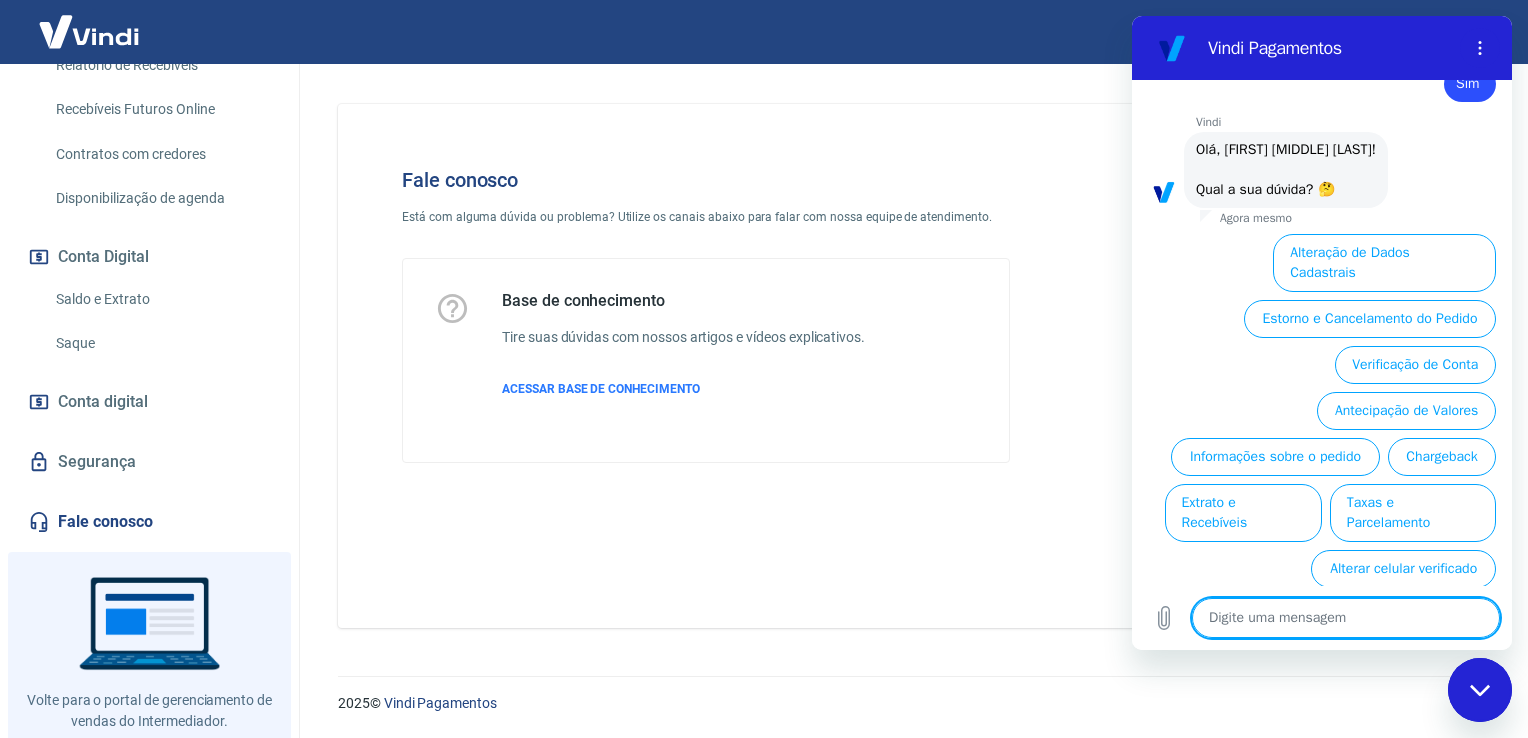 scroll, scrollTop: 2083, scrollLeft: 0, axis: vertical 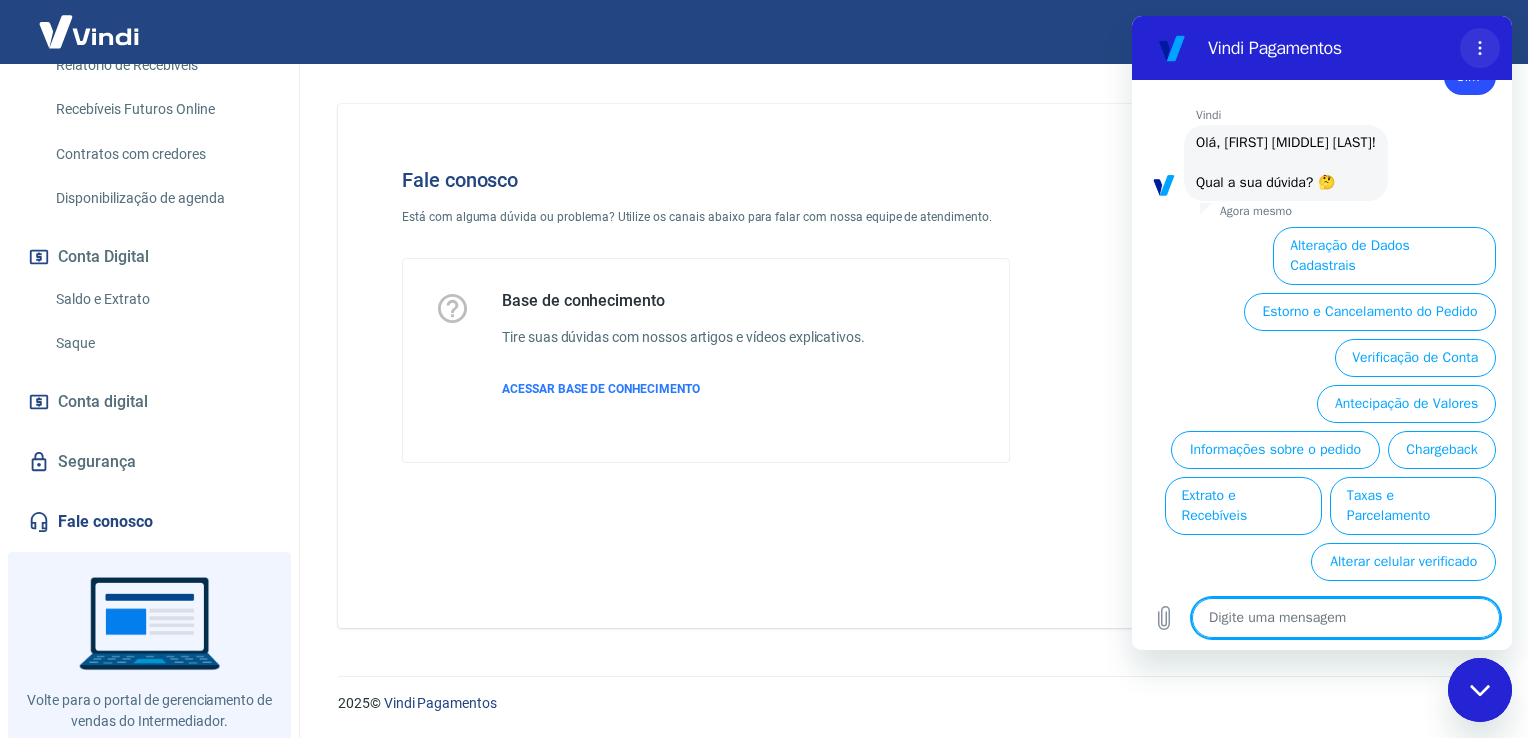 click 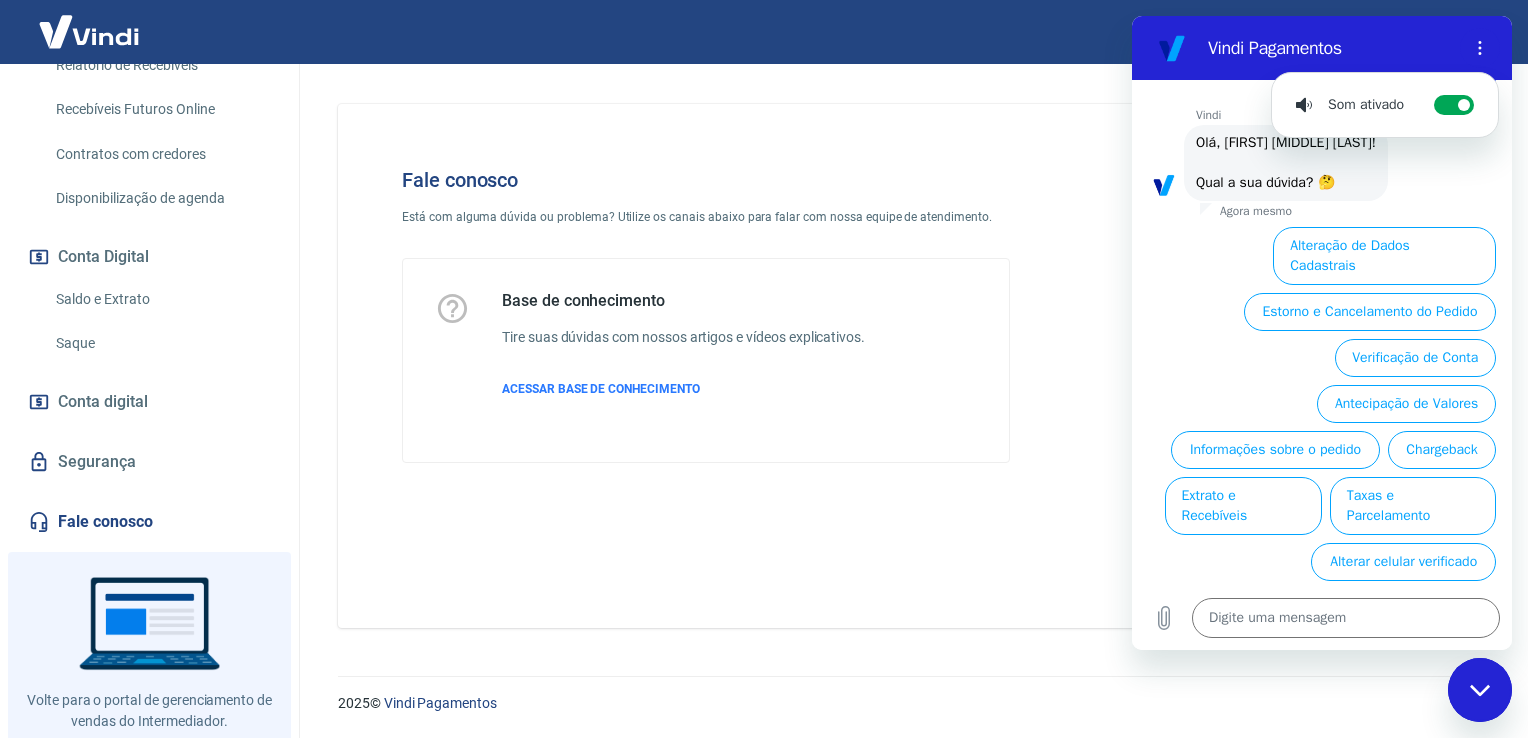 click on "Base de conhecimento Tire suas dúvidas com nossos artigos e vídeos explicativos. ACESSAR BASE DE CONHECIMENTO" at bounding box center (706, 360) 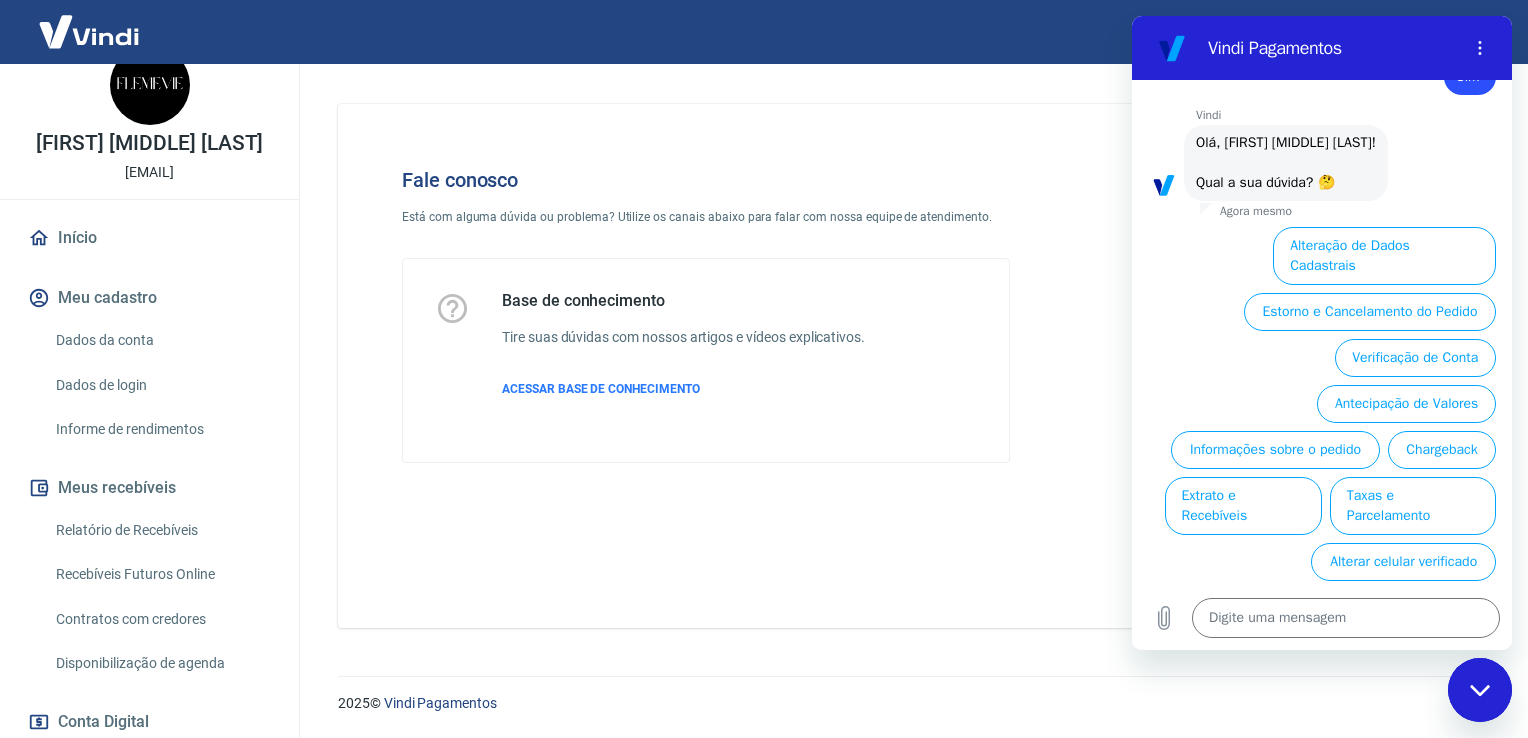 scroll, scrollTop: 0, scrollLeft: 0, axis: both 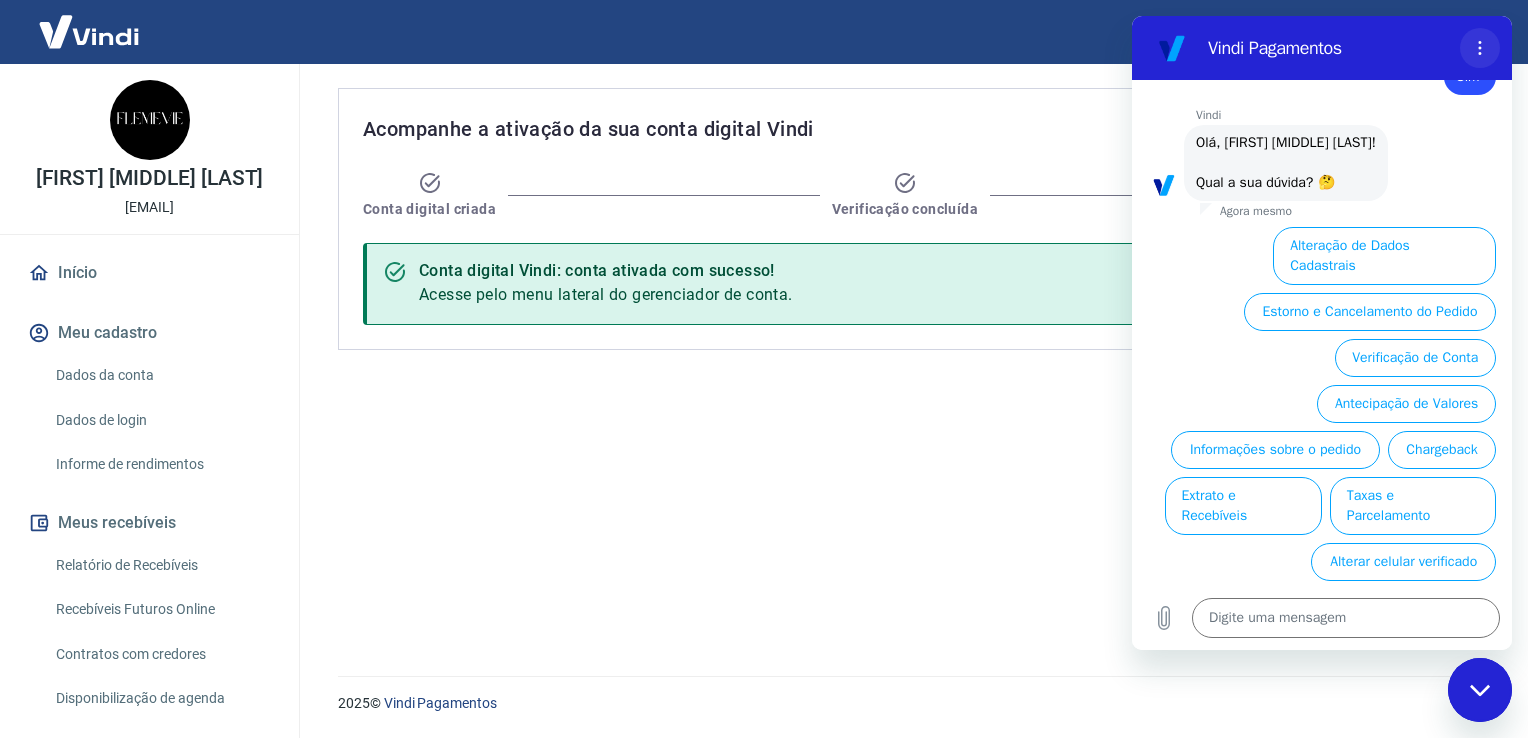 click 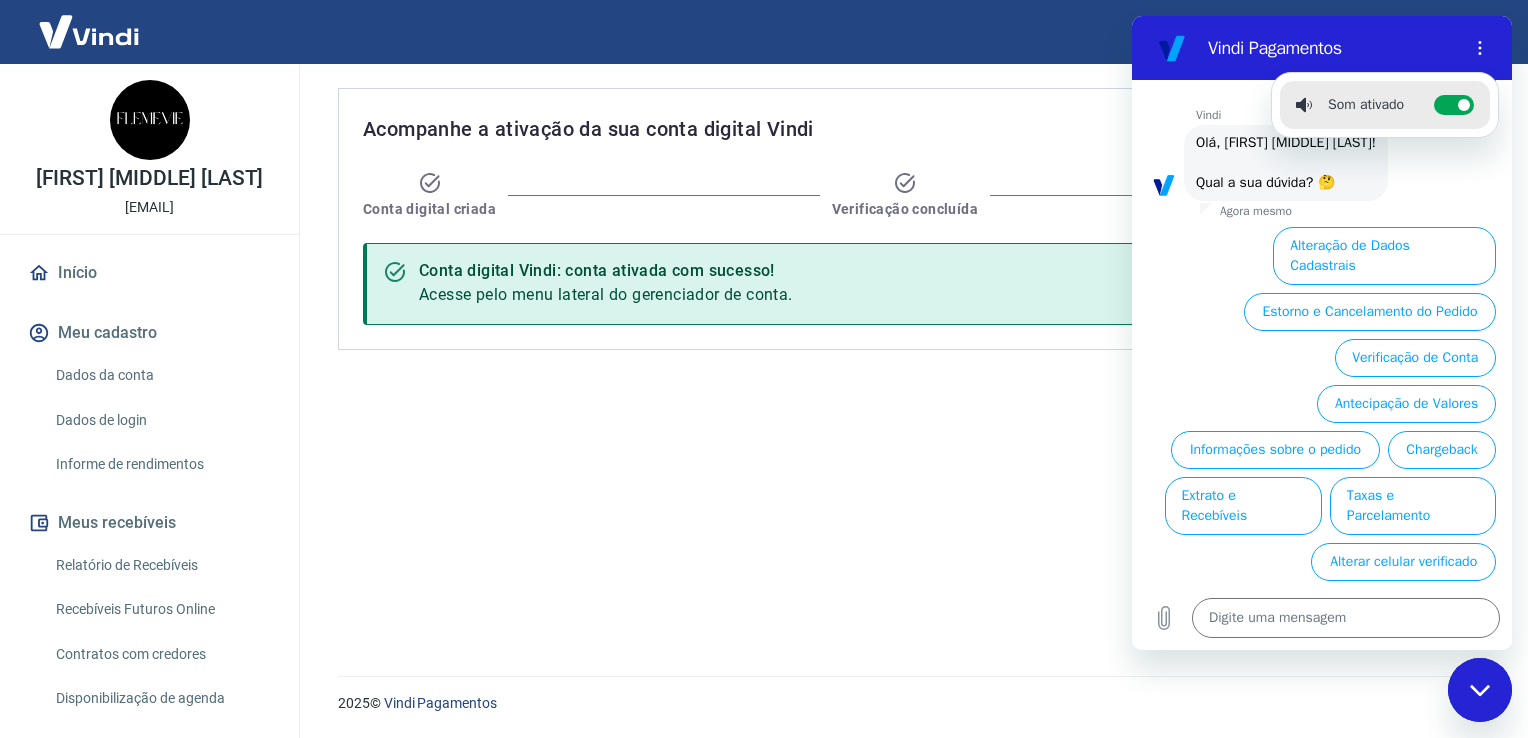 click 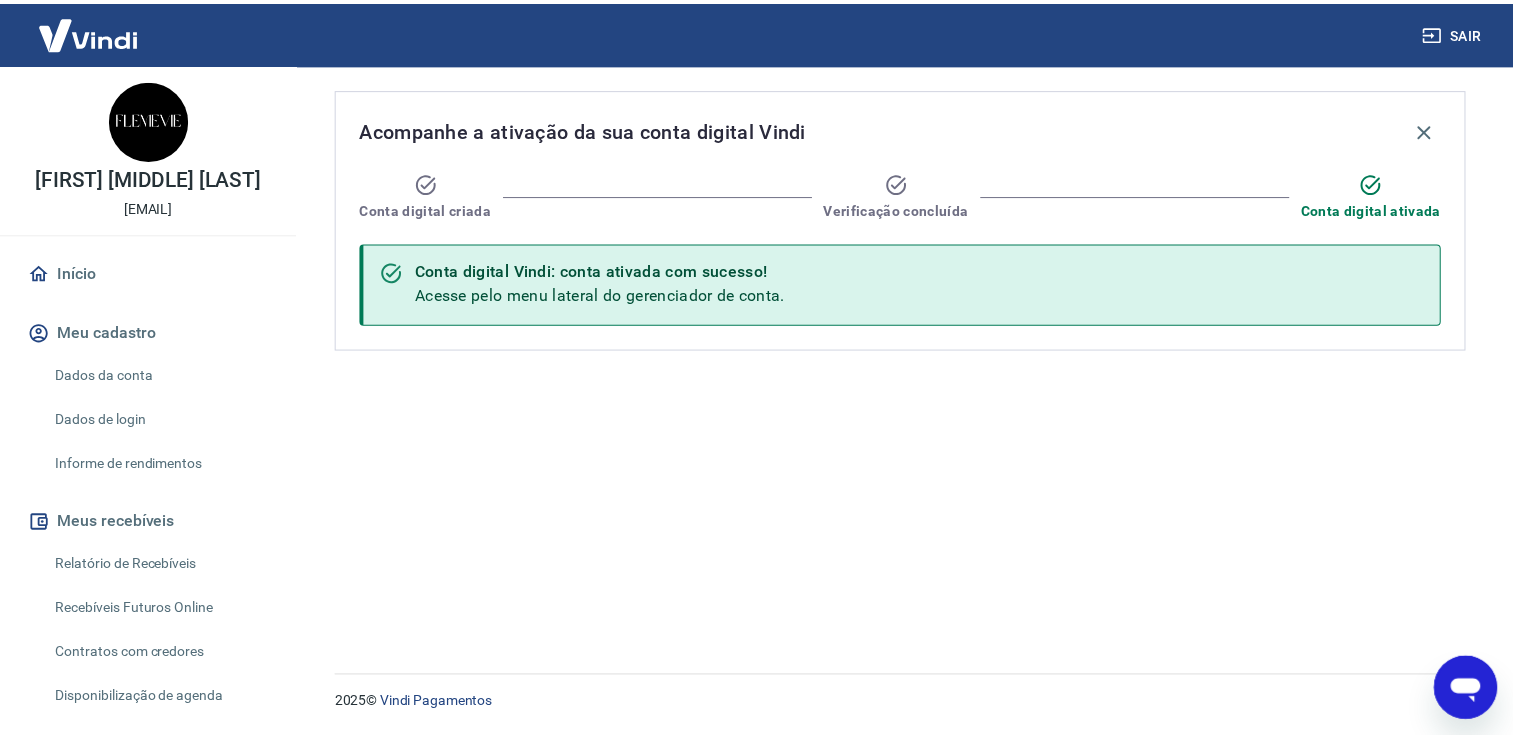scroll, scrollTop: 200, scrollLeft: 0, axis: vertical 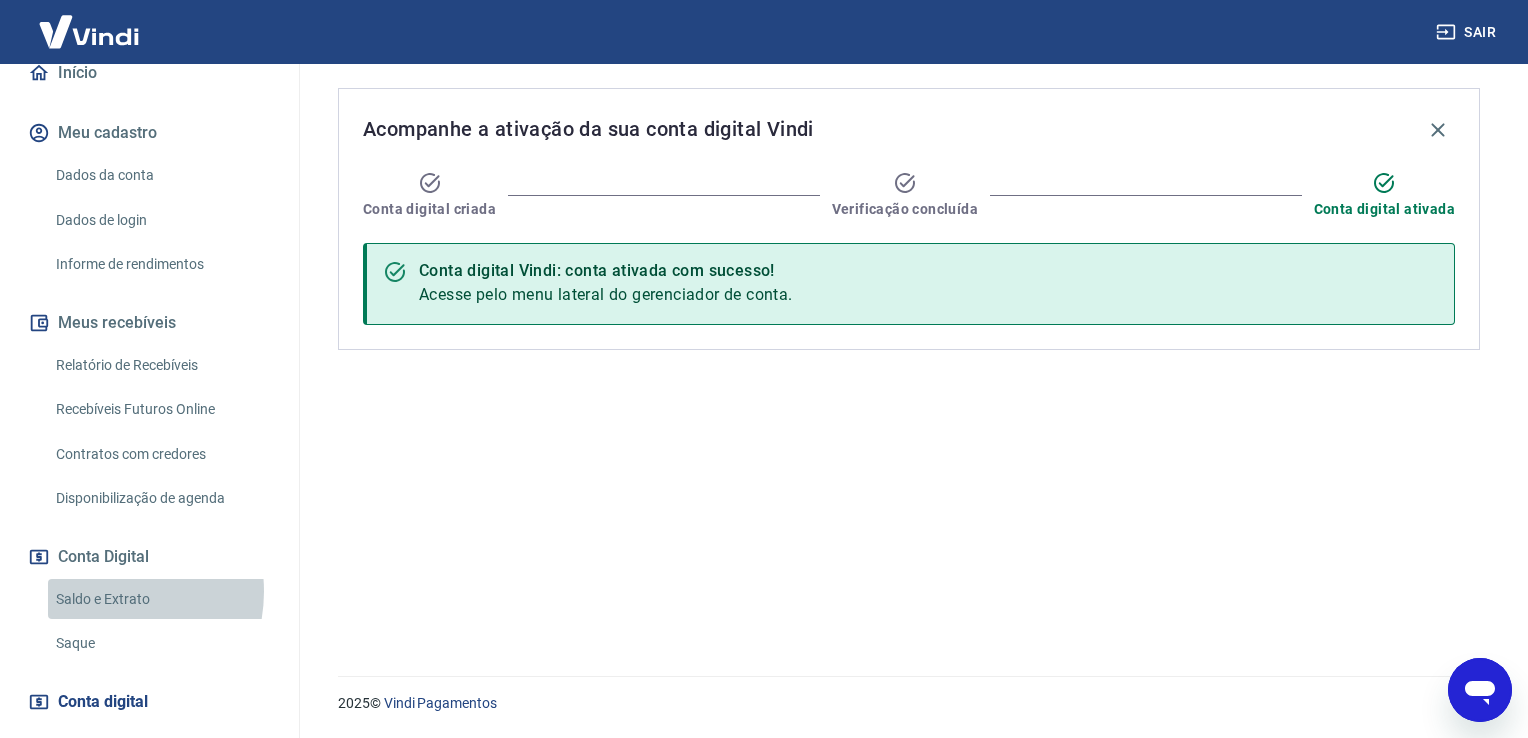 drag, startPoint x: 100, startPoint y: 591, endPoint x: 245, endPoint y: 584, distance: 145.16887 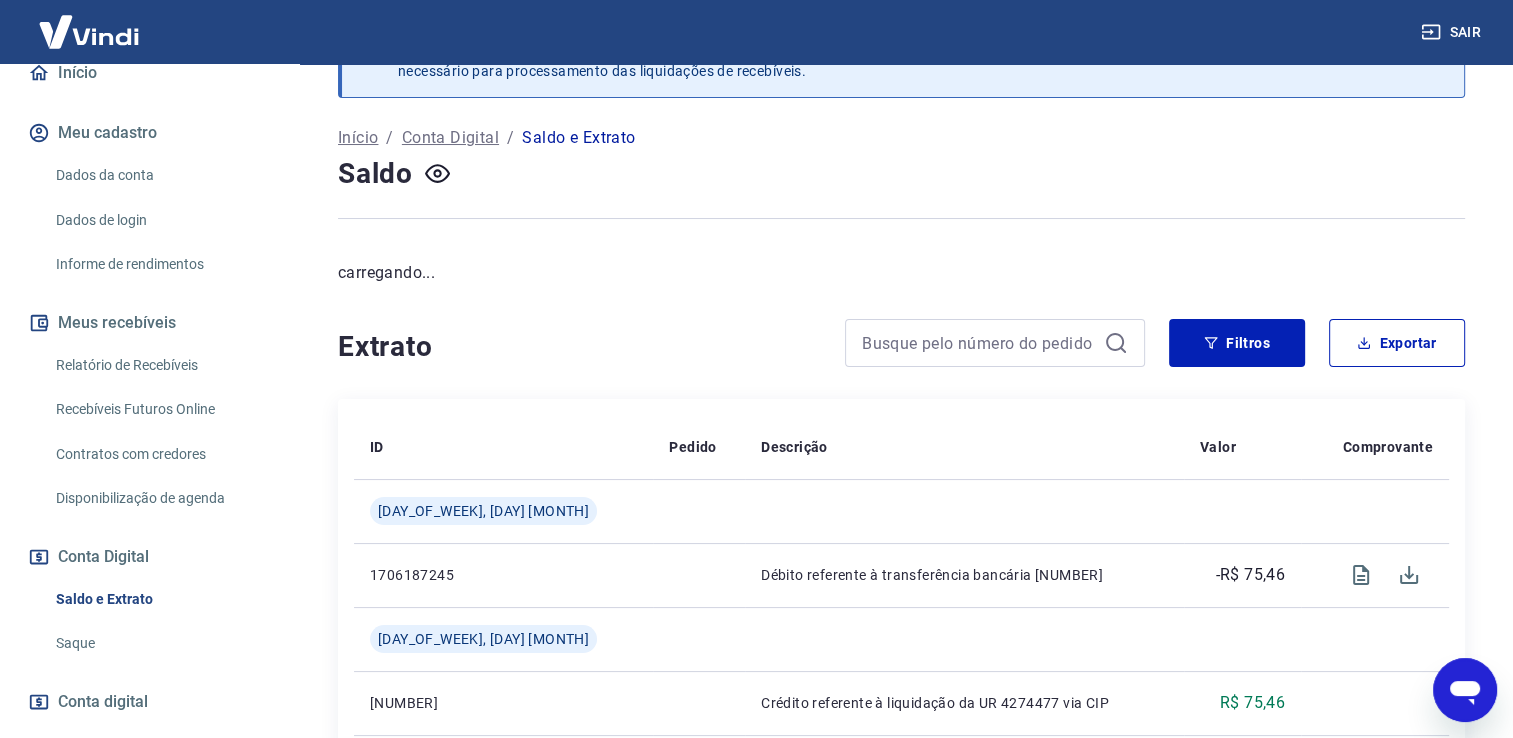 scroll, scrollTop: 251, scrollLeft: 0, axis: vertical 